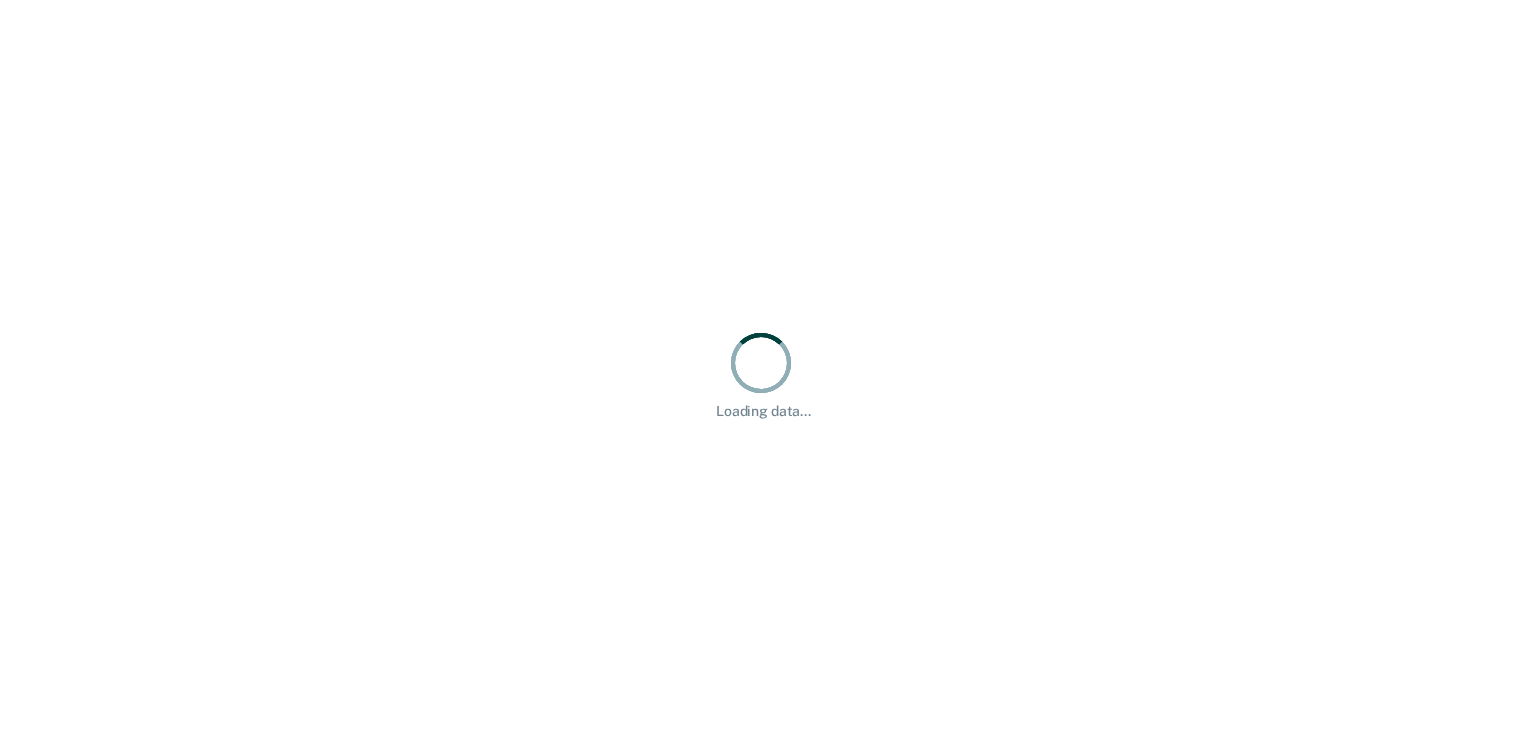 scroll, scrollTop: 0, scrollLeft: 0, axis: both 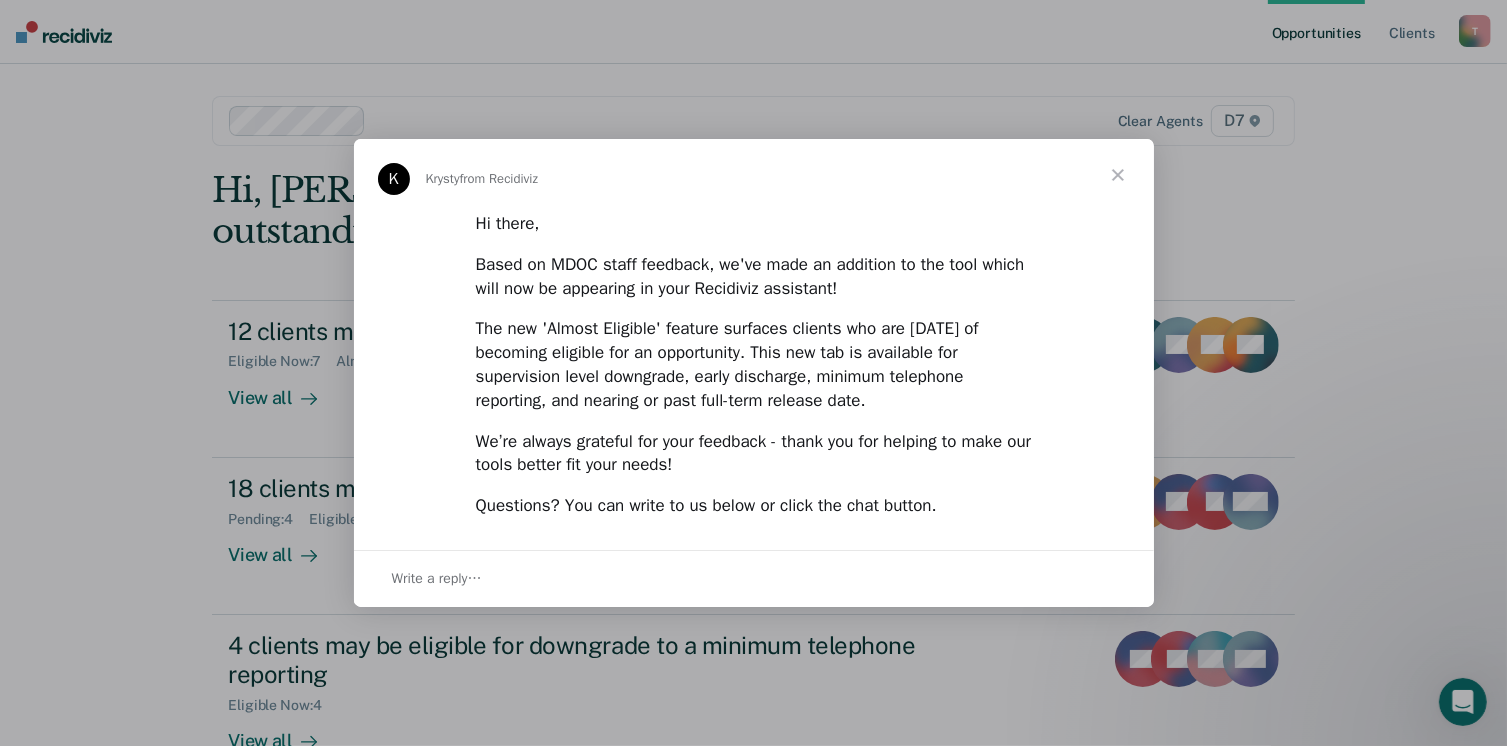 click at bounding box center [1118, 175] 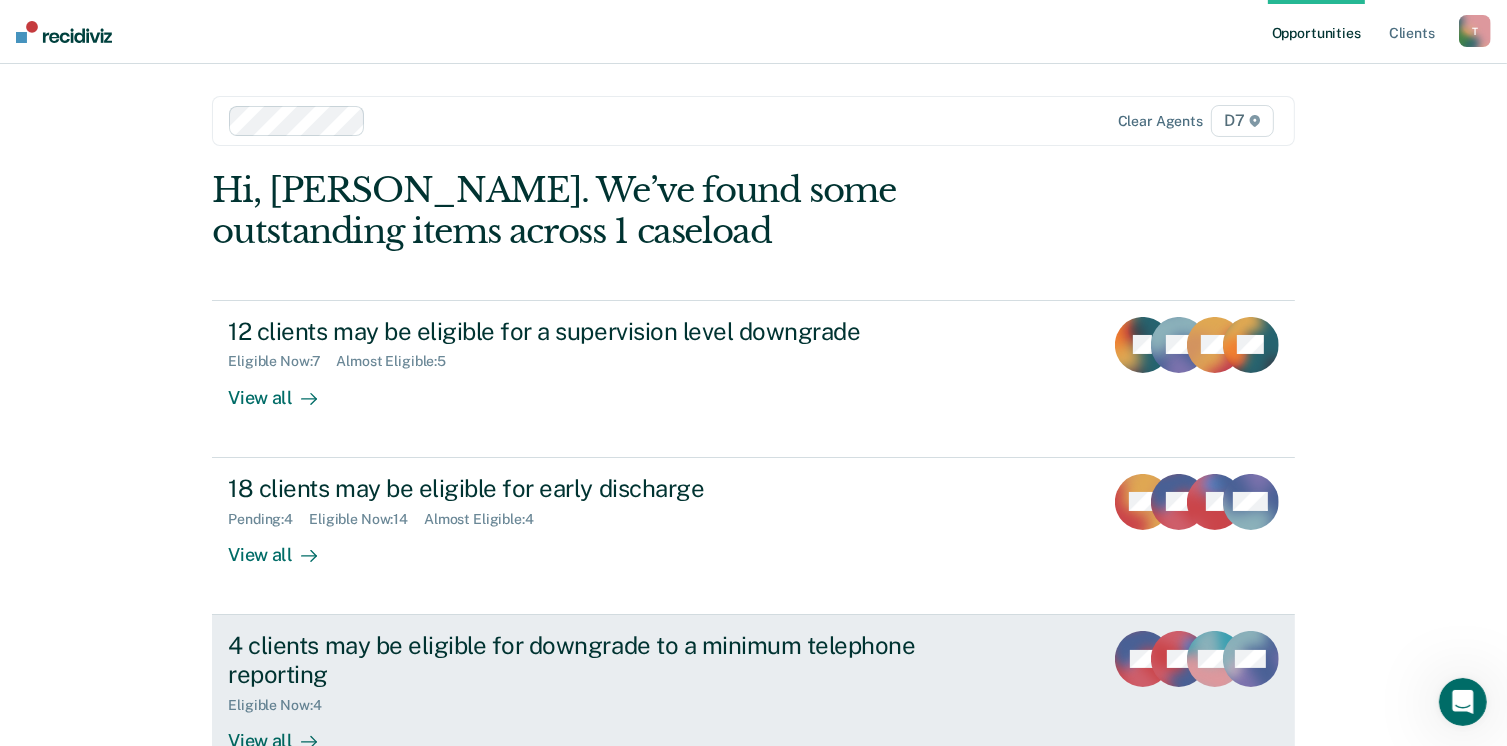 click on "4 clients may be eligible for downgrade to a minimum telephone reporting" at bounding box center [579, 660] 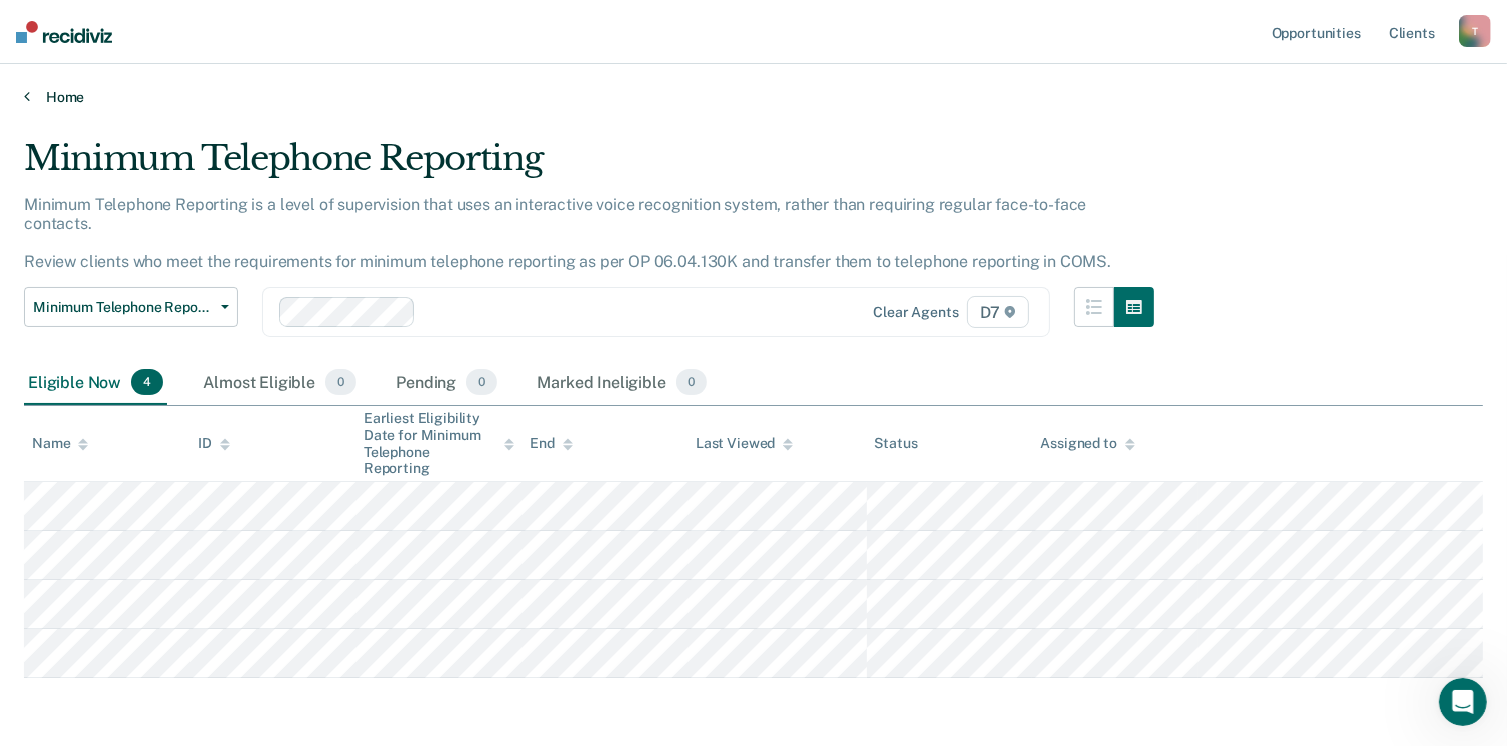 click on "Home" at bounding box center (753, 97) 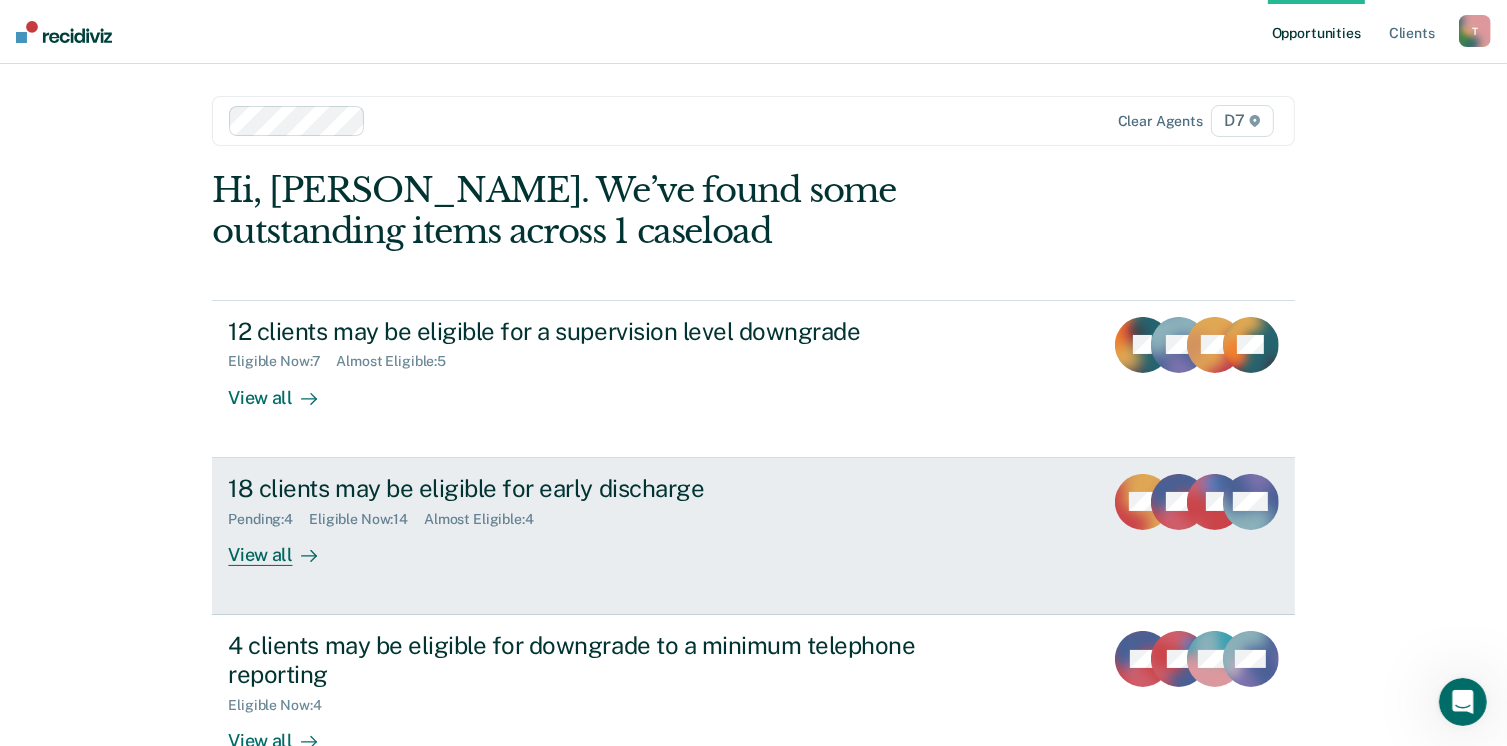 click on "18 clients may be eligible for early discharge" at bounding box center [579, 488] 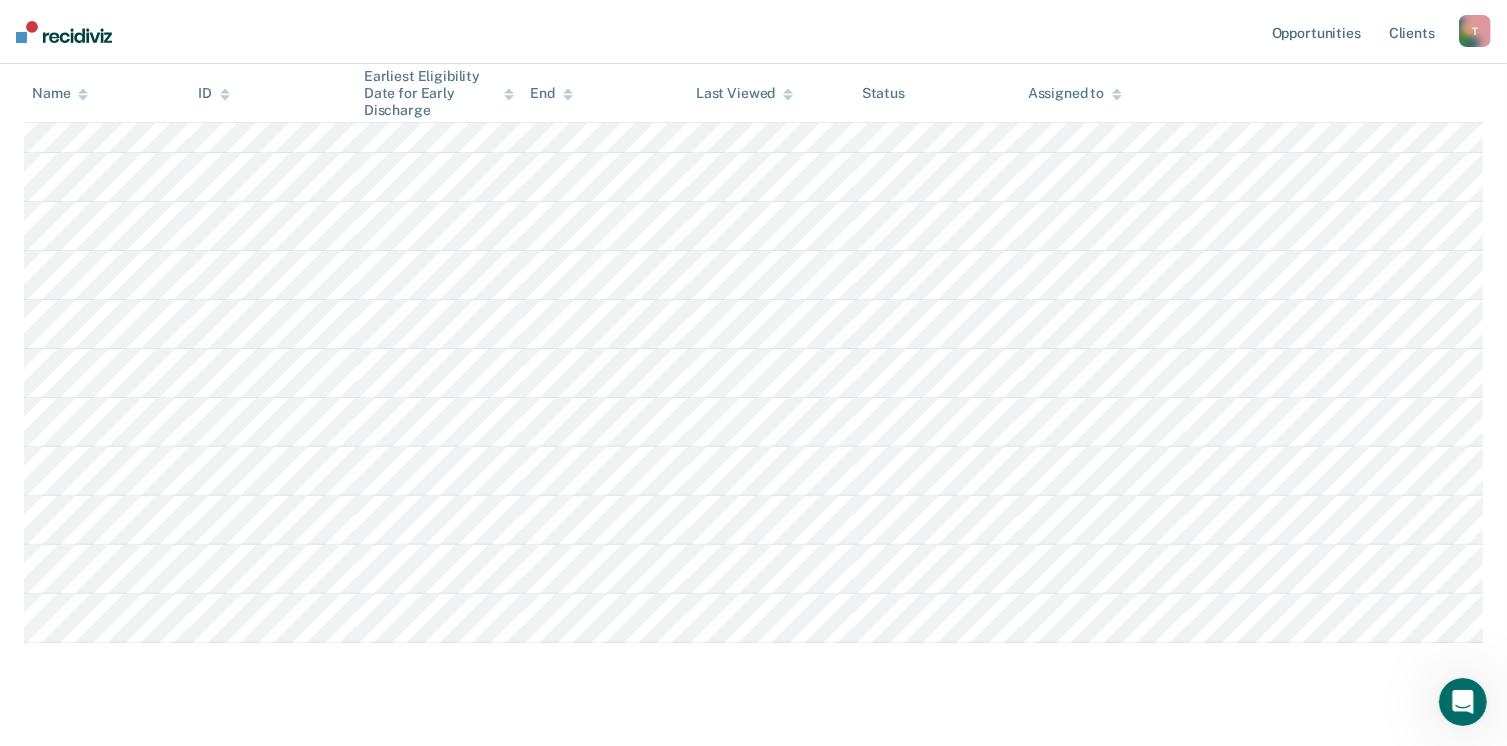 scroll, scrollTop: 511, scrollLeft: 0, axis: vertical 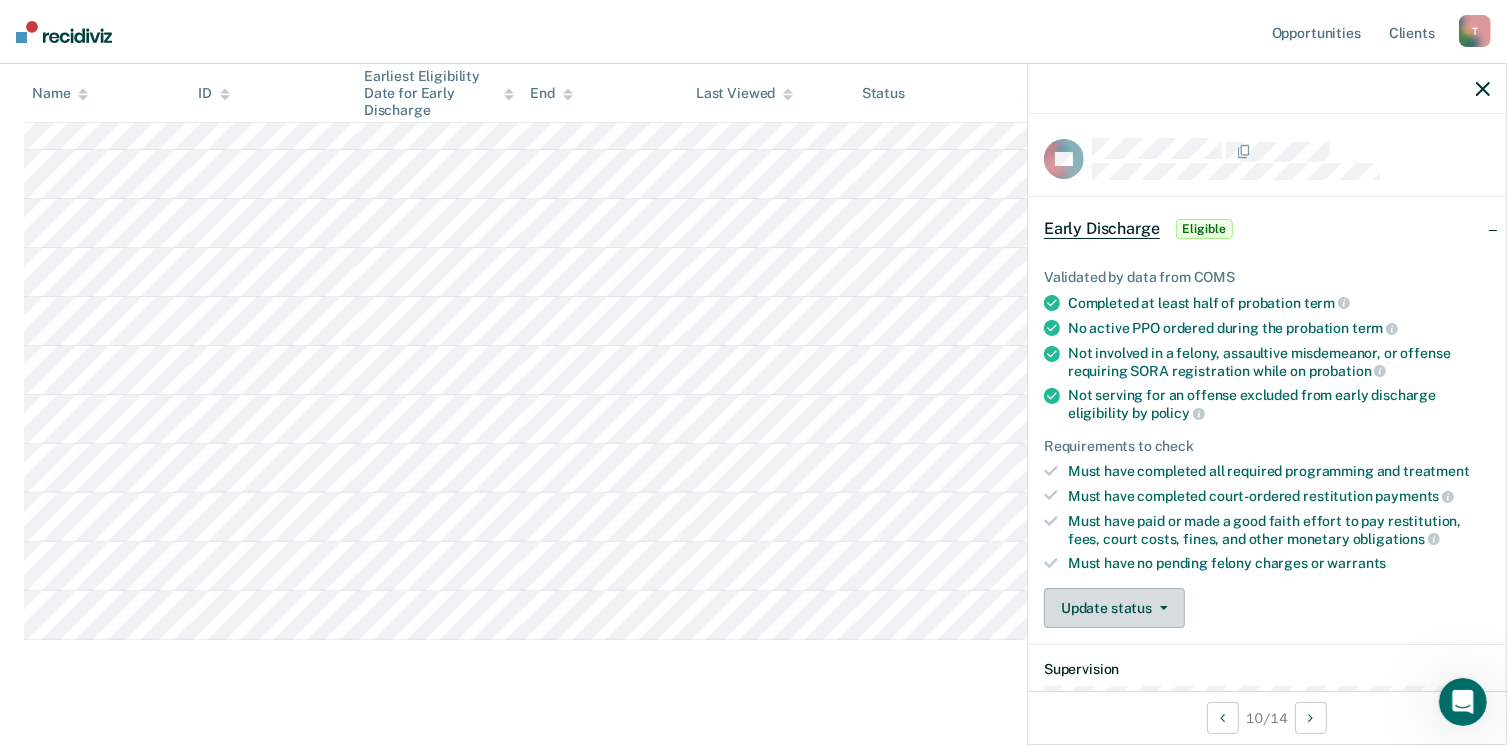 click on "Update status" at bounding box center (1114, 608) 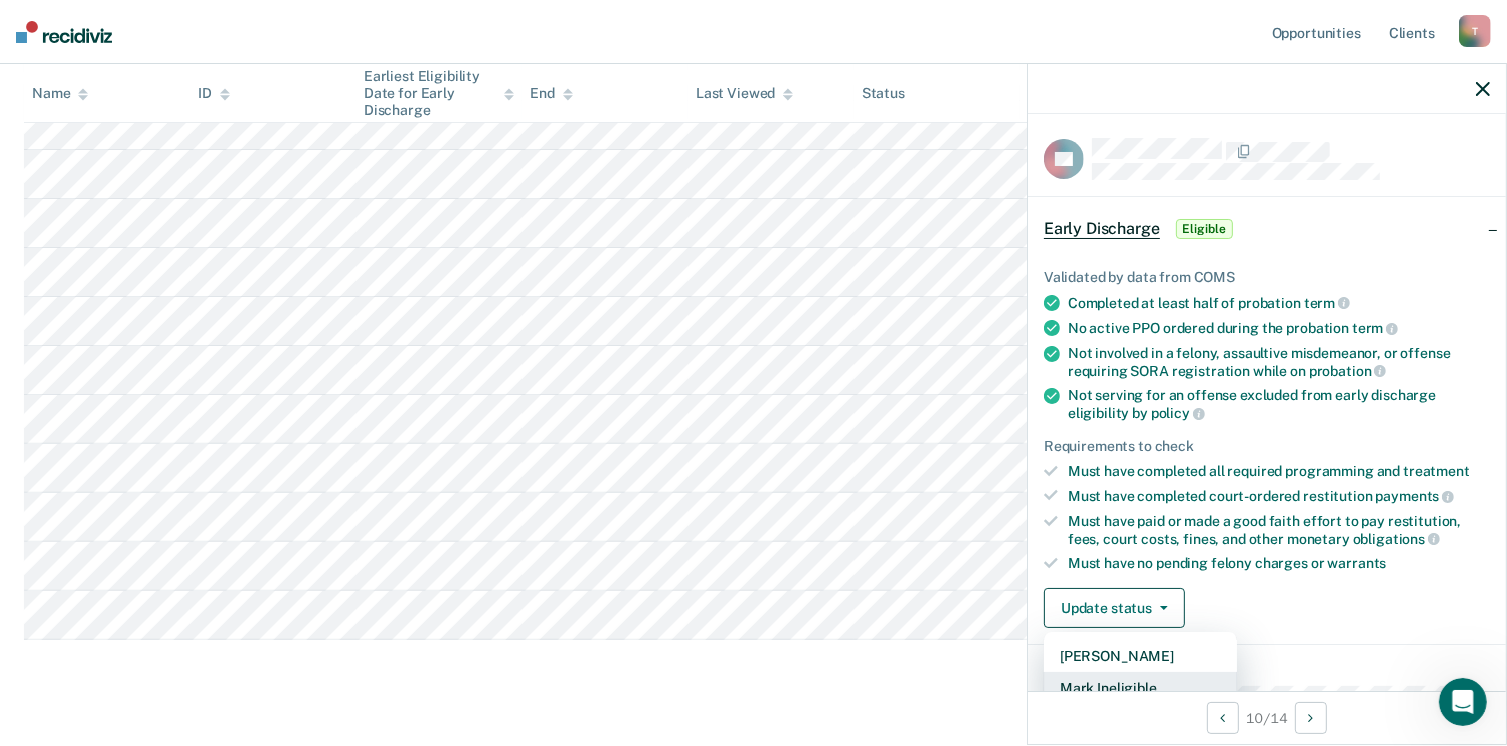 scroll, scrollTop: 5, scrollLeft: 0, axis: vertical 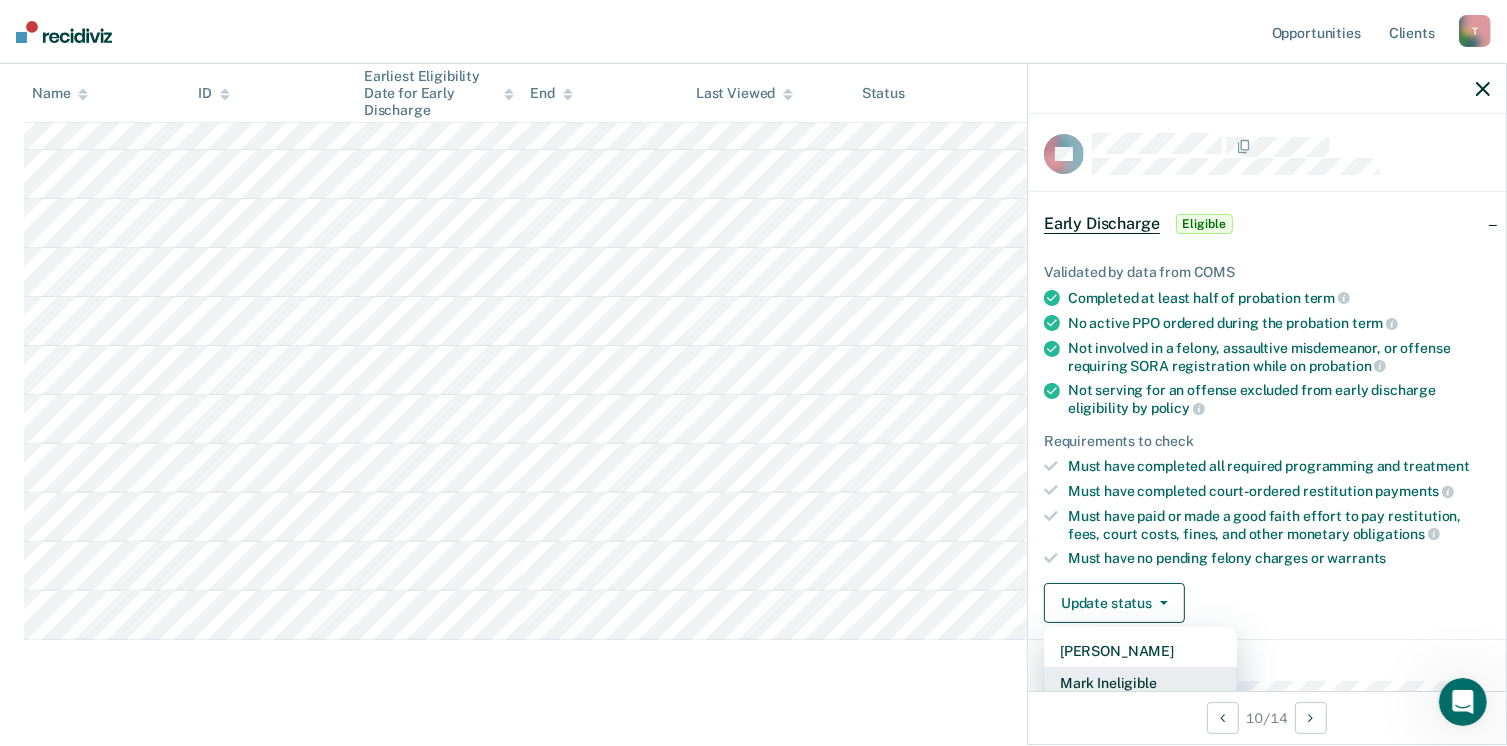 click on "Mark Ineligible" at bounding box center [1140, 683] 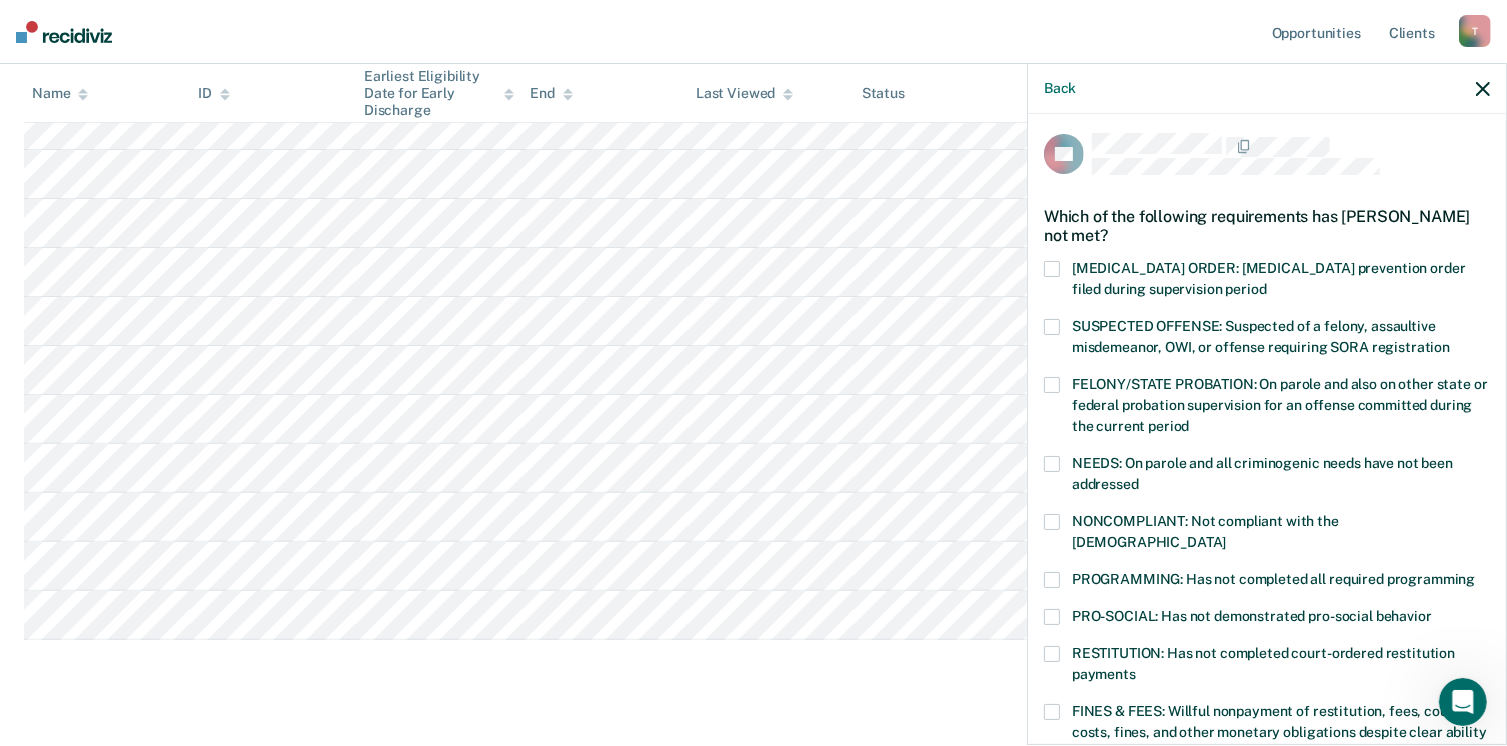 click at bounding box center [1052, 580] 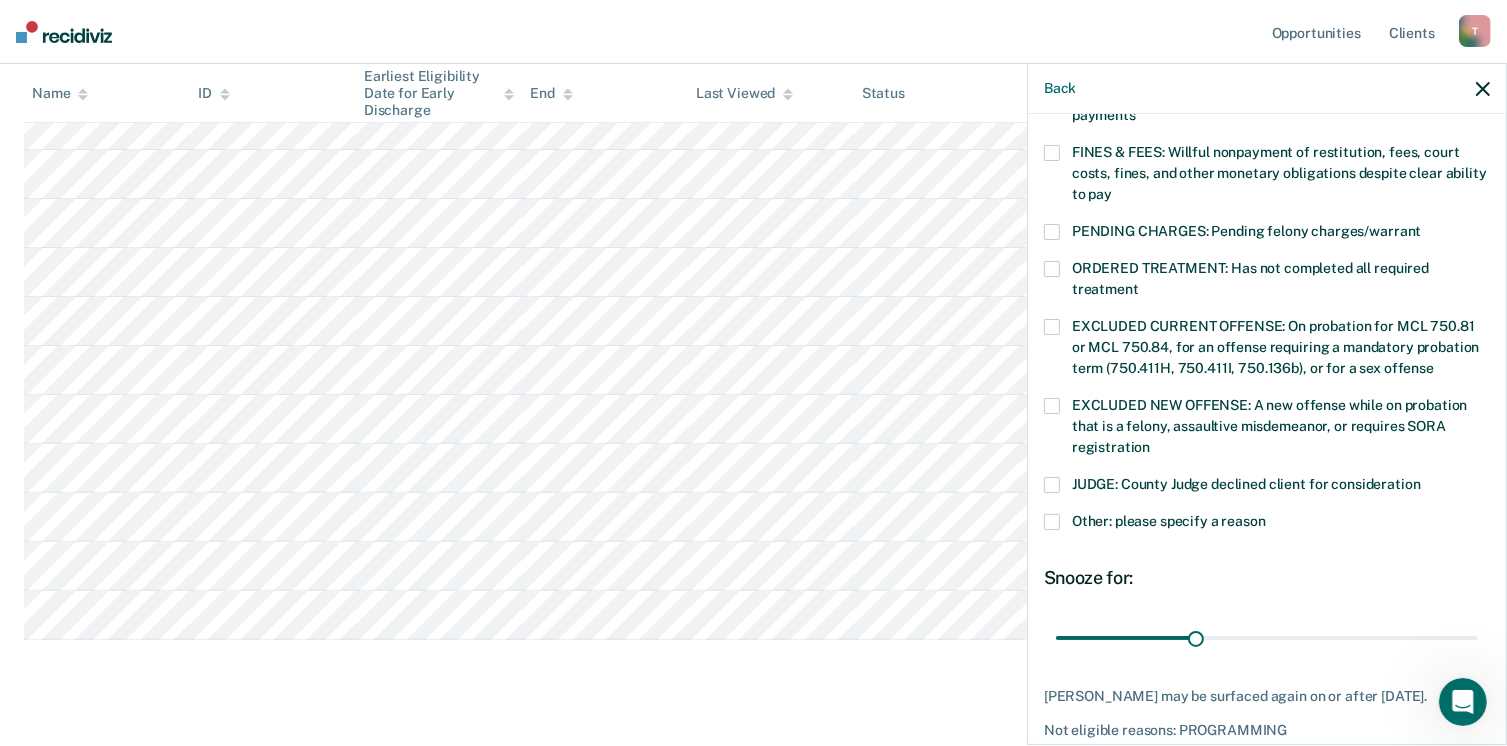 scroll, scrollTop: 647, scrollLeft: 0, axis: vertical 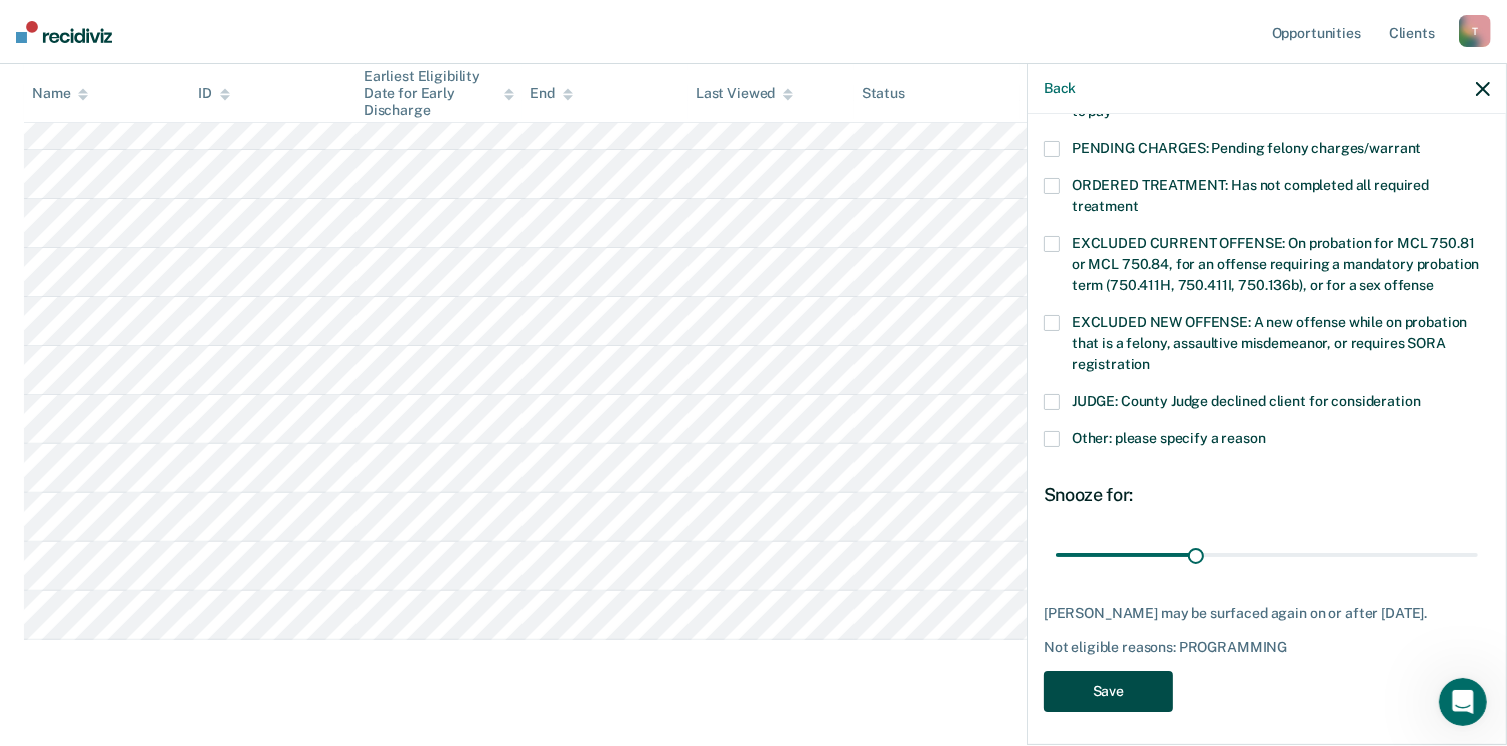 click on "Save" at bounding box center [1108, 691] 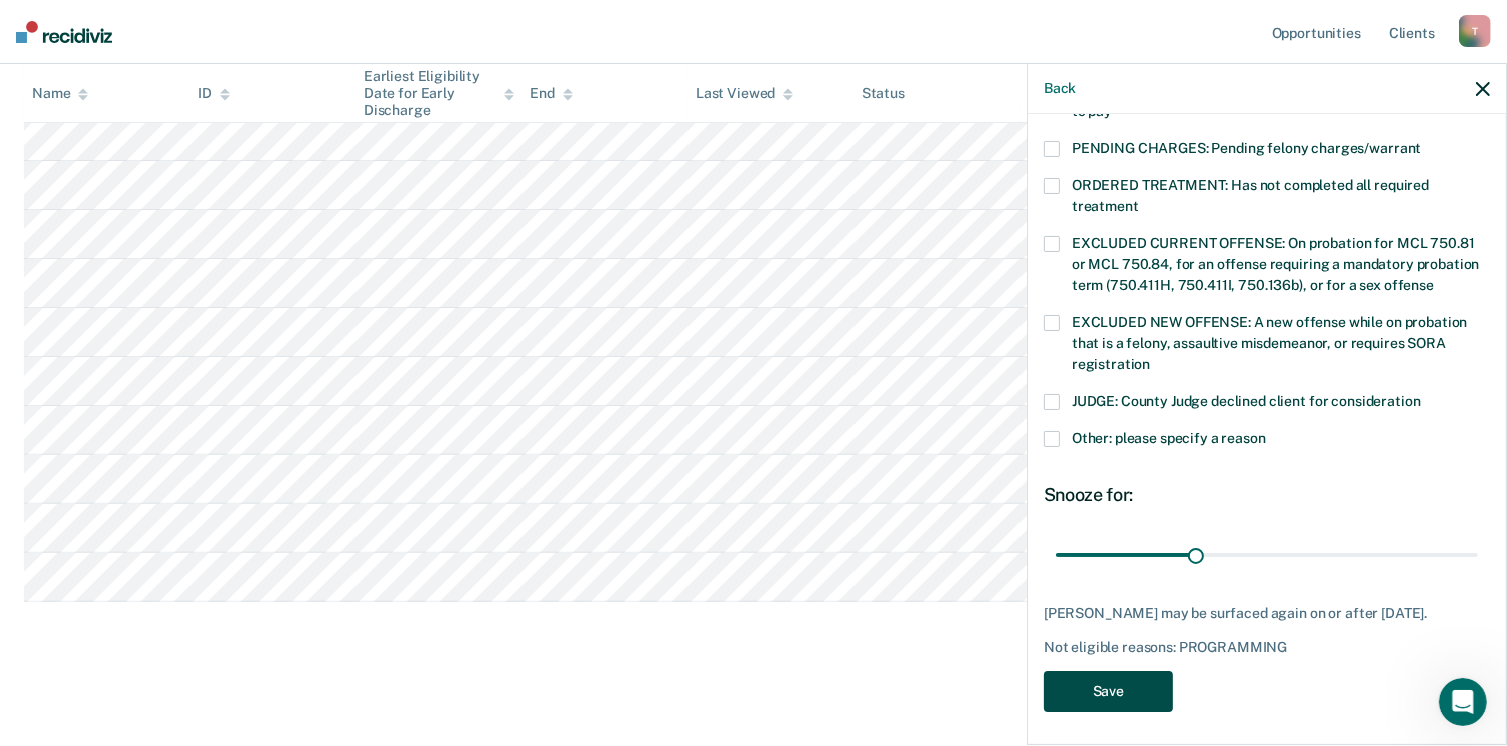 scroll, scrollTop: 497, scrollLeft: 0, axis: vertical 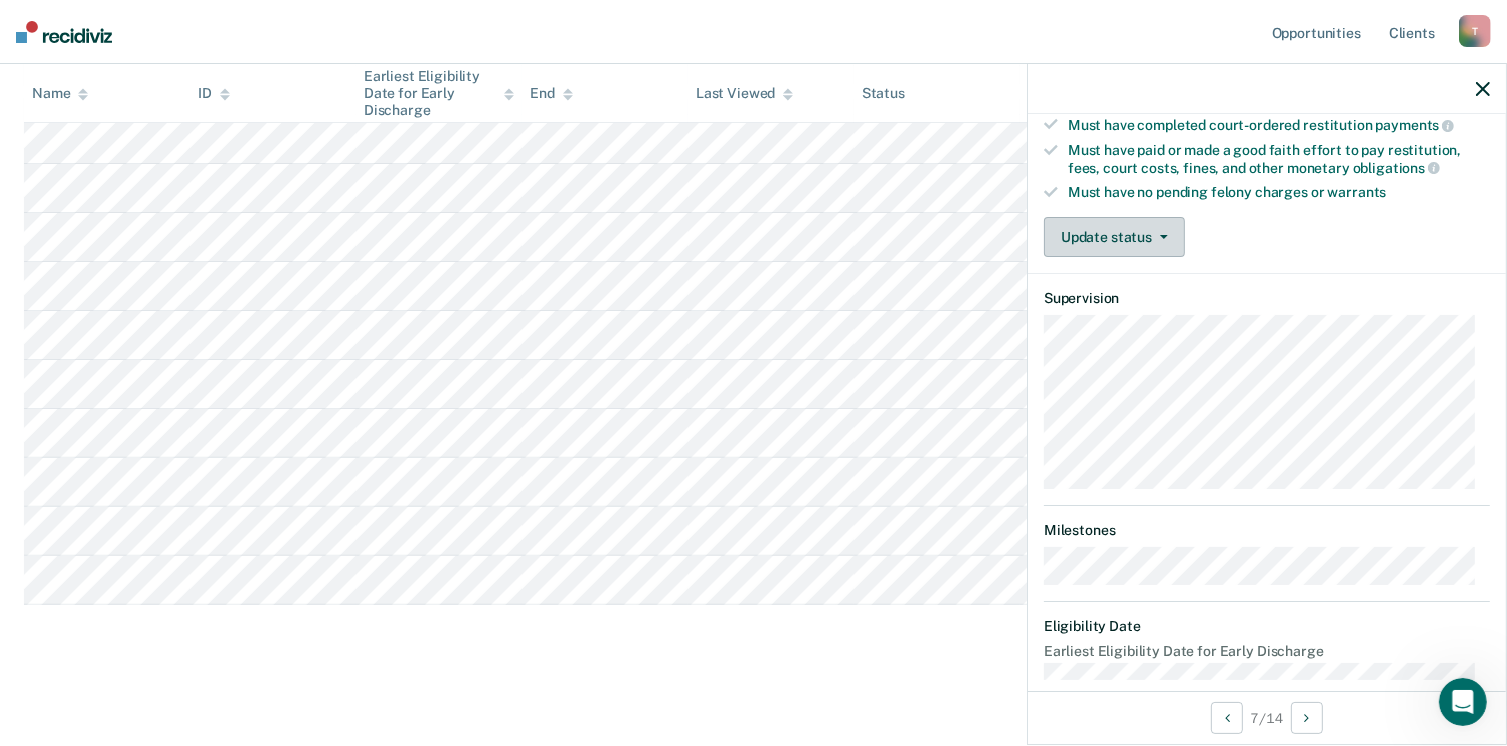 click on "Update status" at bounding box center [1114, 237] 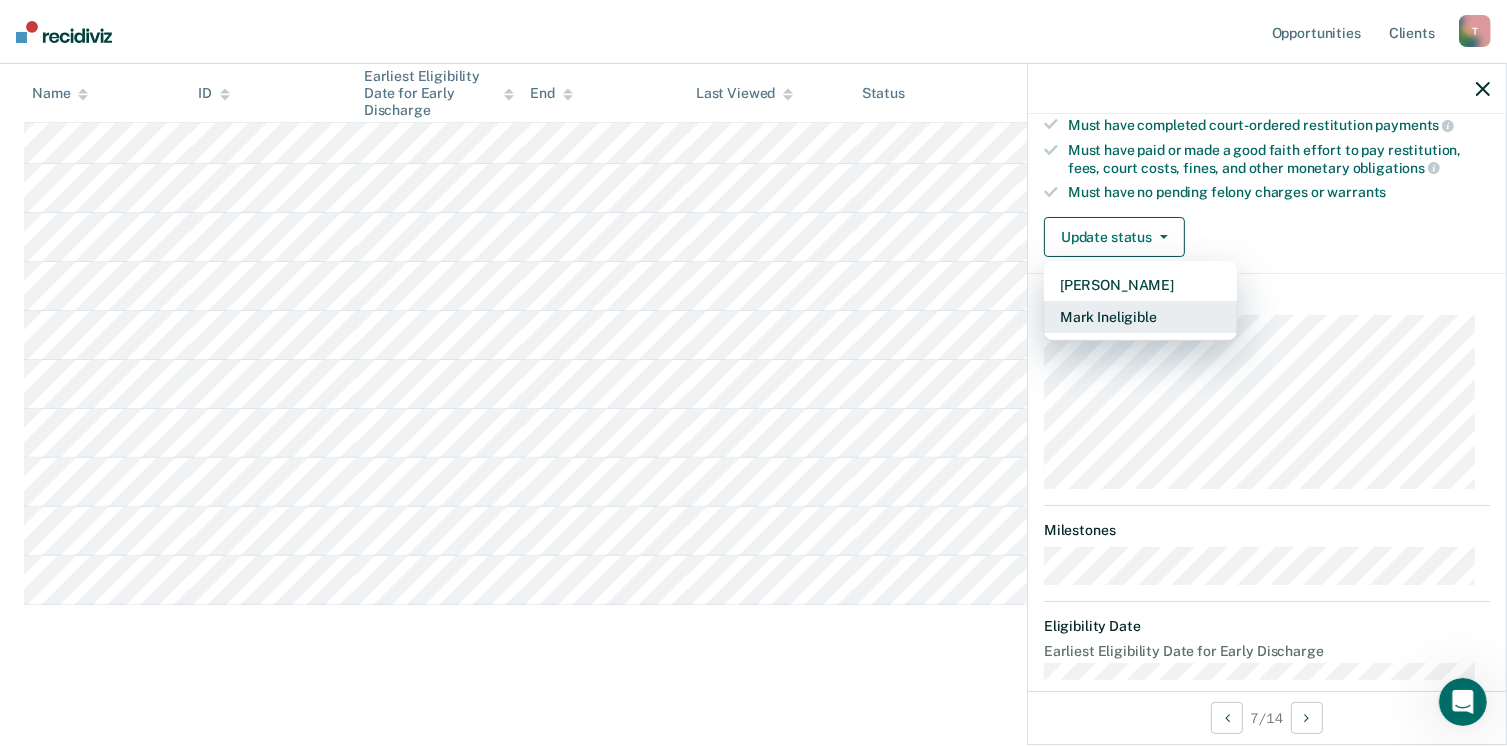 click on "Mark Ineligible" at bounding box center (1140, 317) 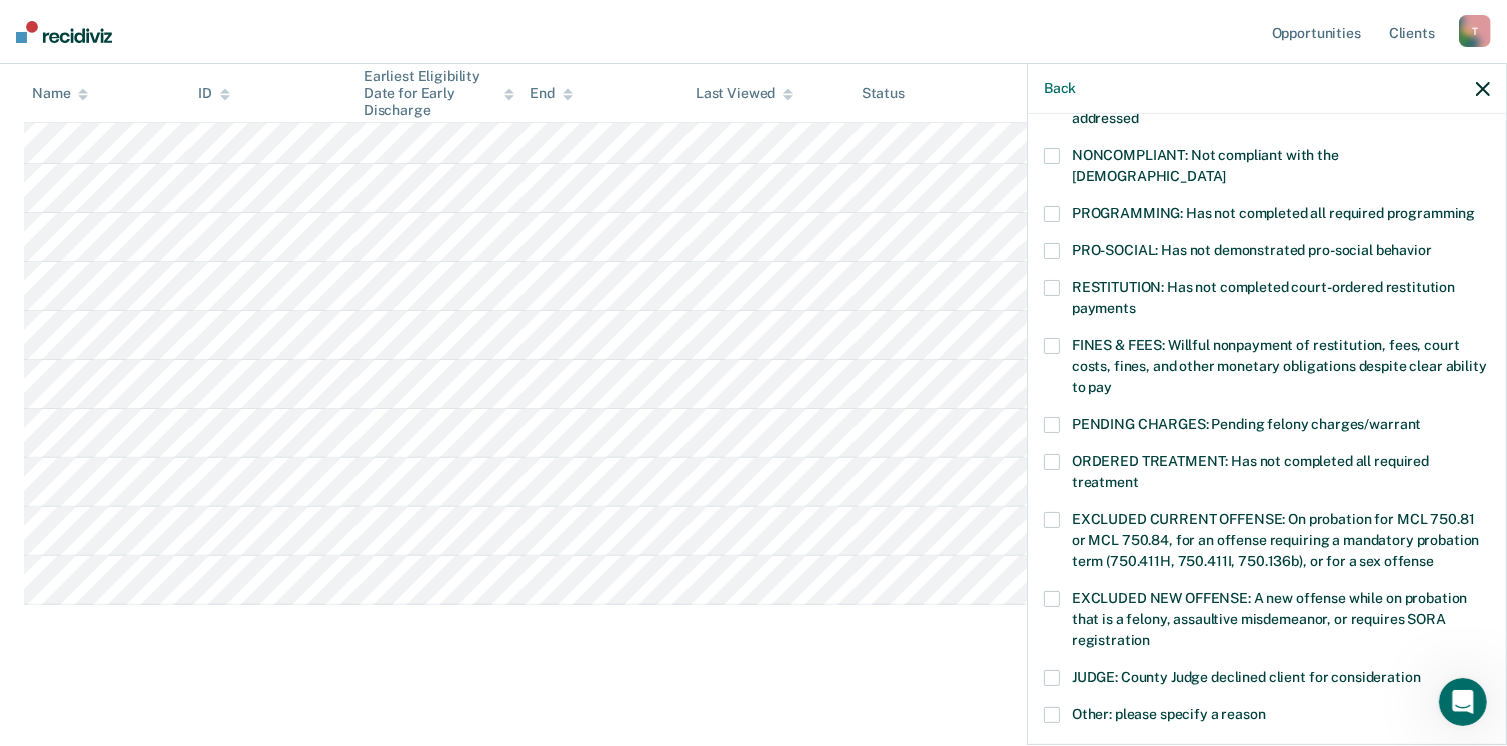 scroll, scrollTop: 374, scrollLeft: 0, axis: vertical 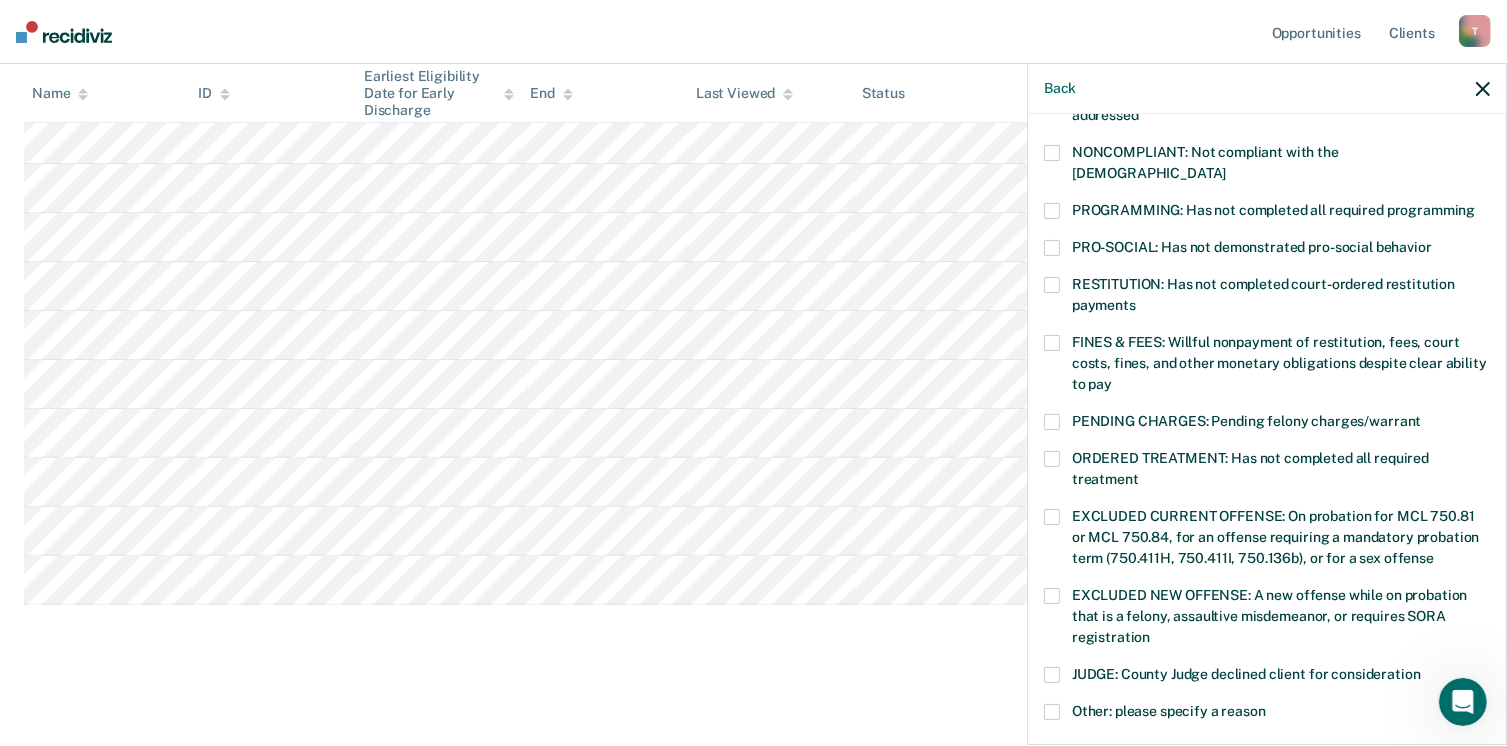 click at bounding box center (1052, 211) 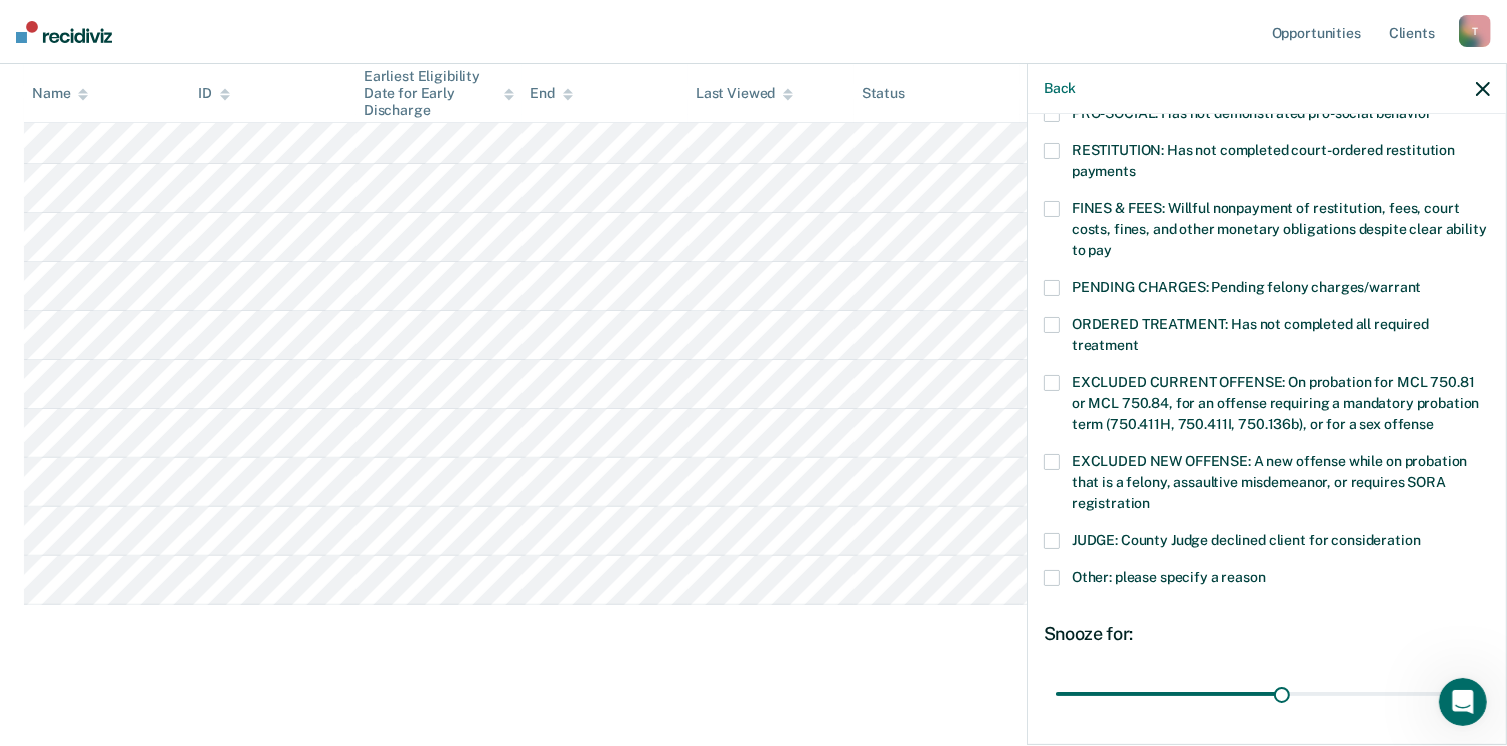 scroll, scrollTop: 630, scrollLeft: 0, axis: vertical 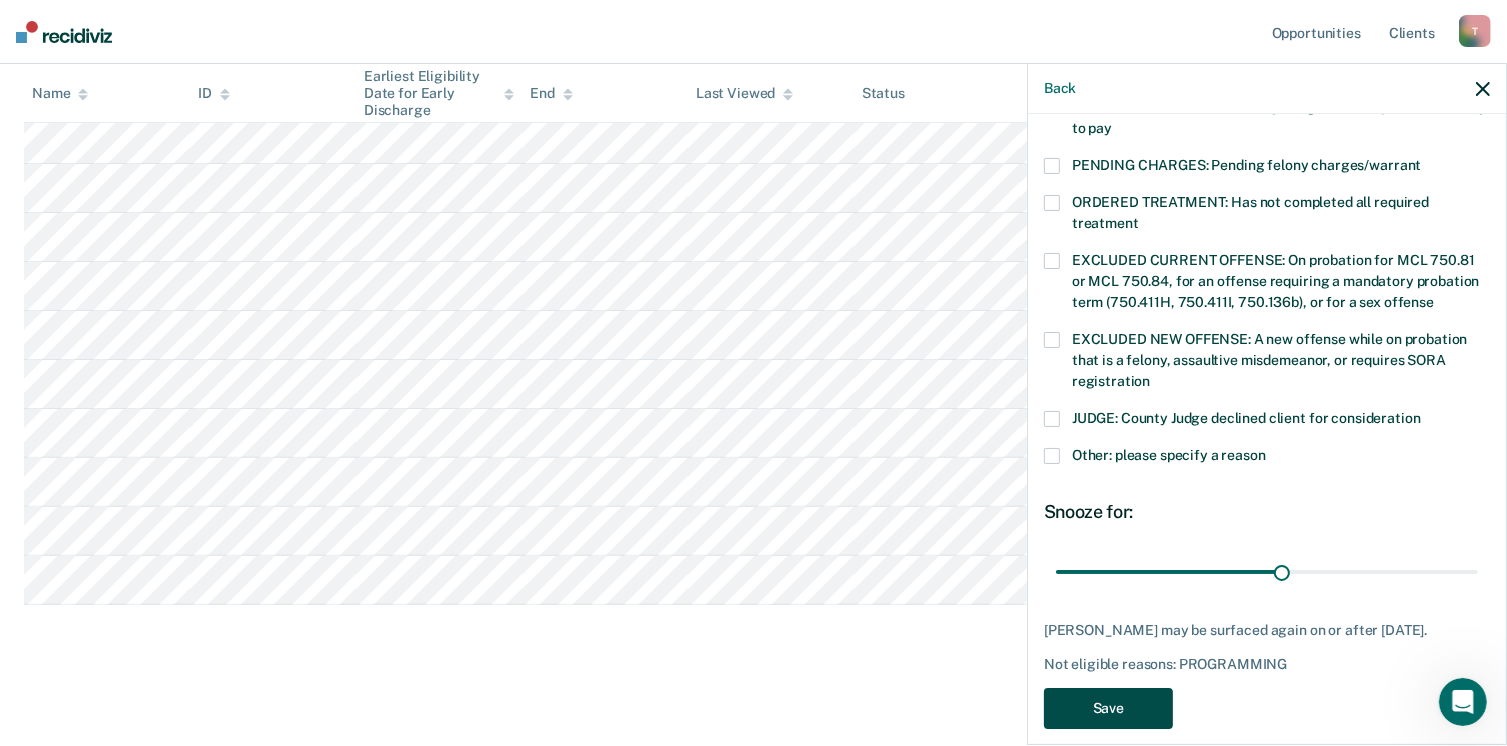 click on "Save" at bounding box center (1108, 708) 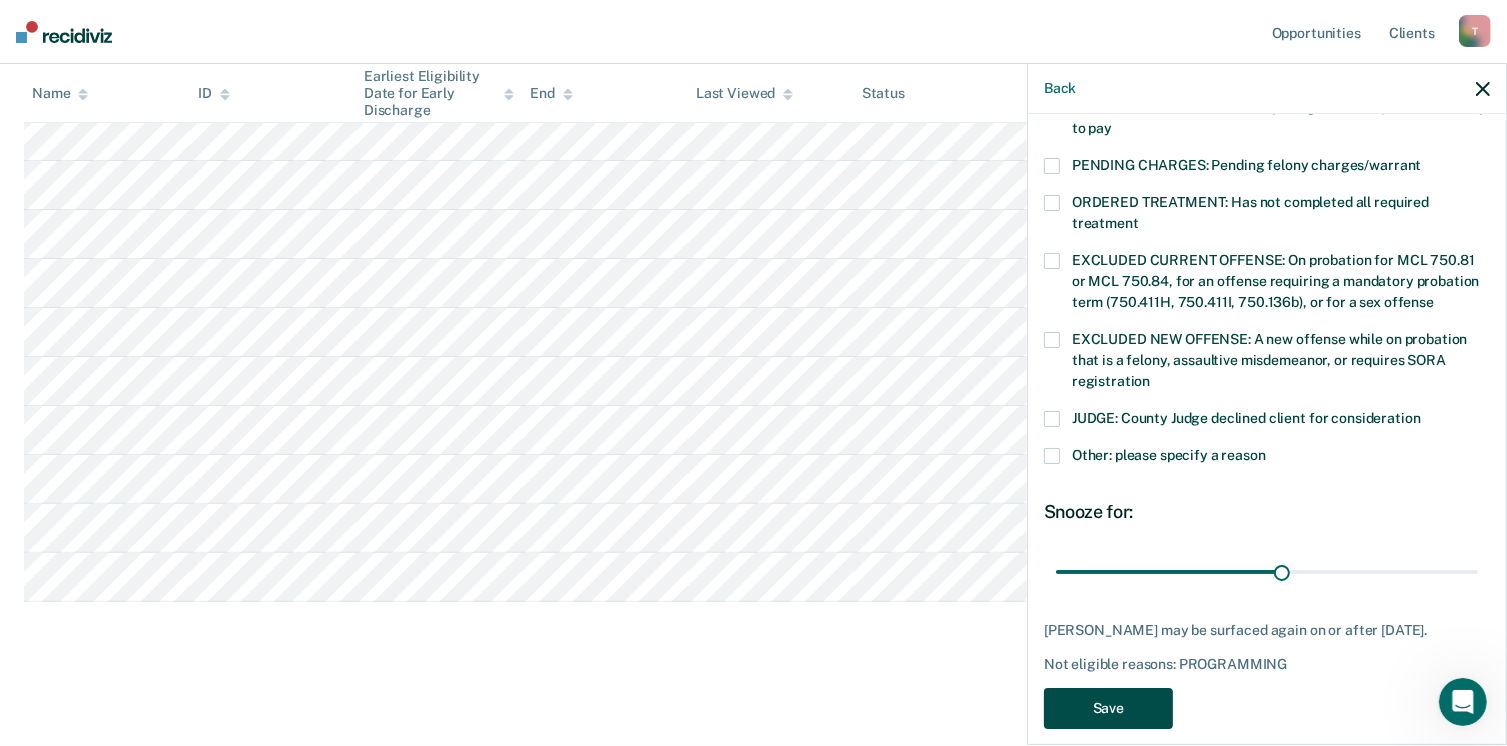 scroll, scrollTop: 448, scrollLeft: 0, axis: vertical 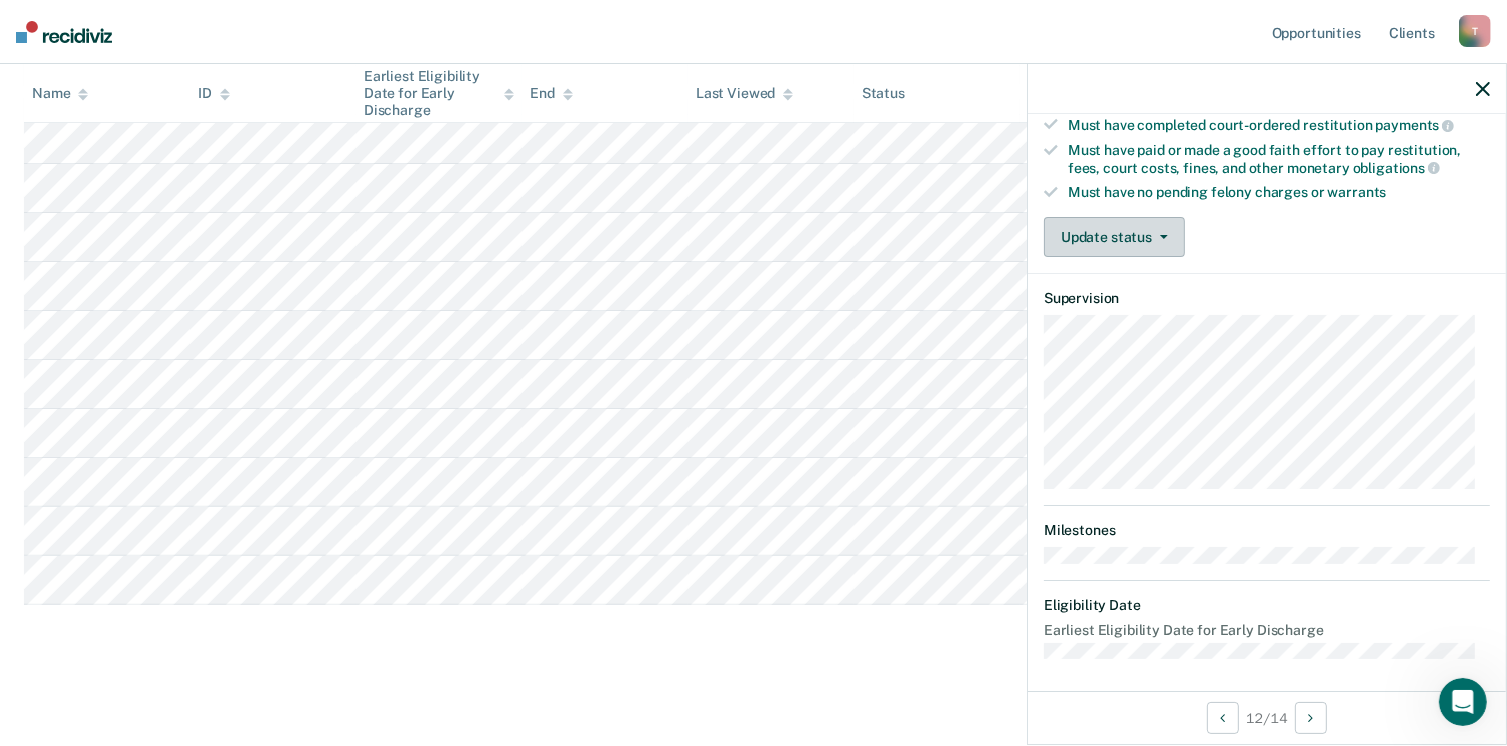 click on "Update status" at bounding box center [1114, 237] 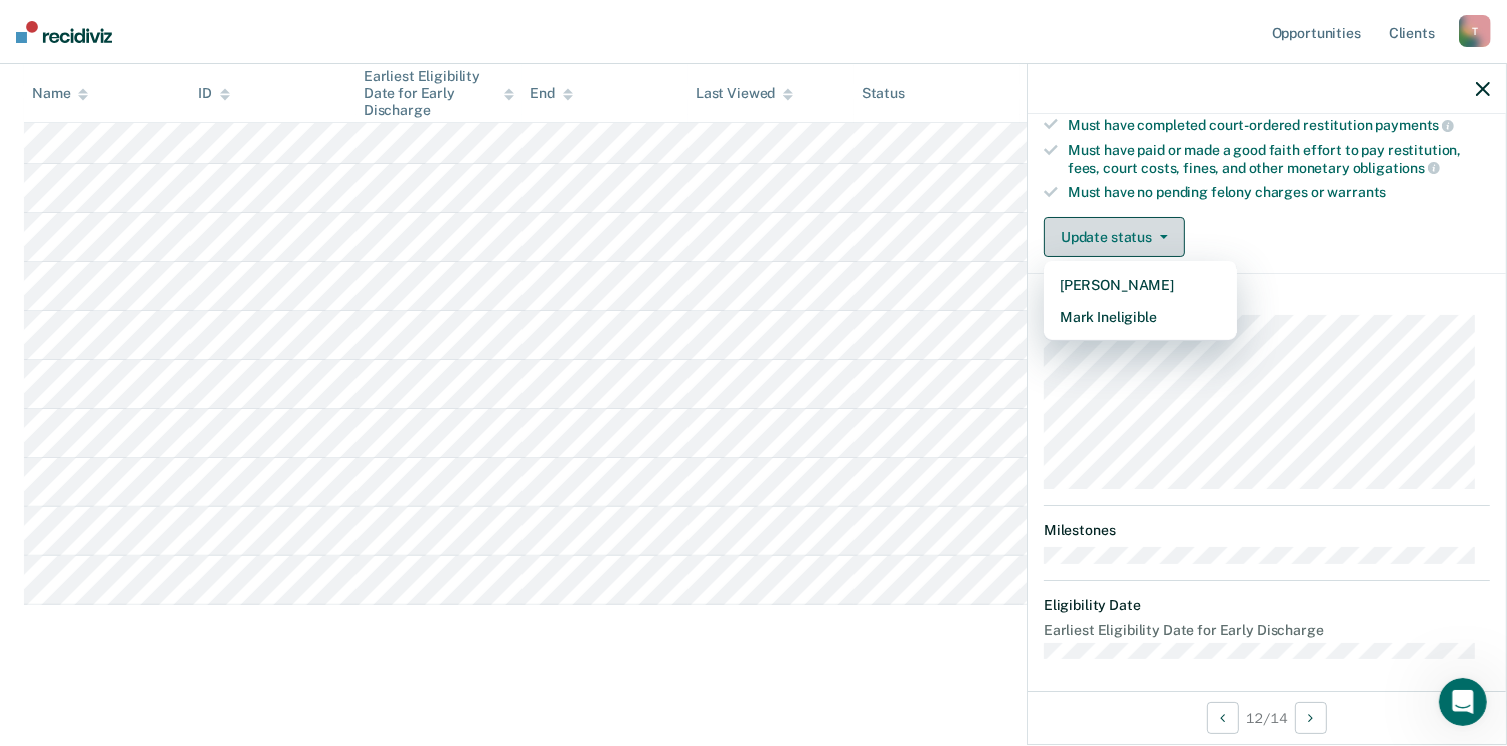 click on "Update status" at bounding box center (1114, 237) 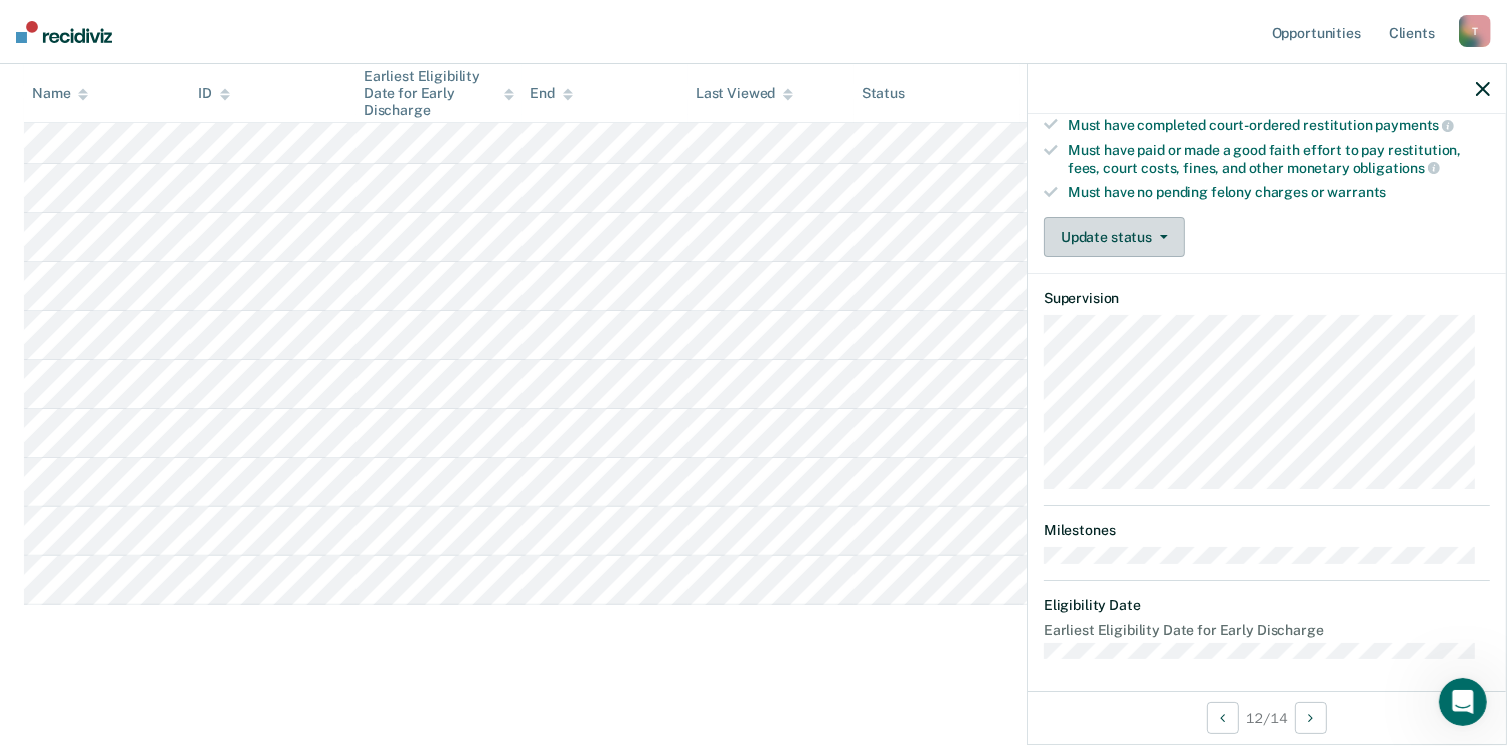 click on "Update status" at bounding box center [1114, 237] 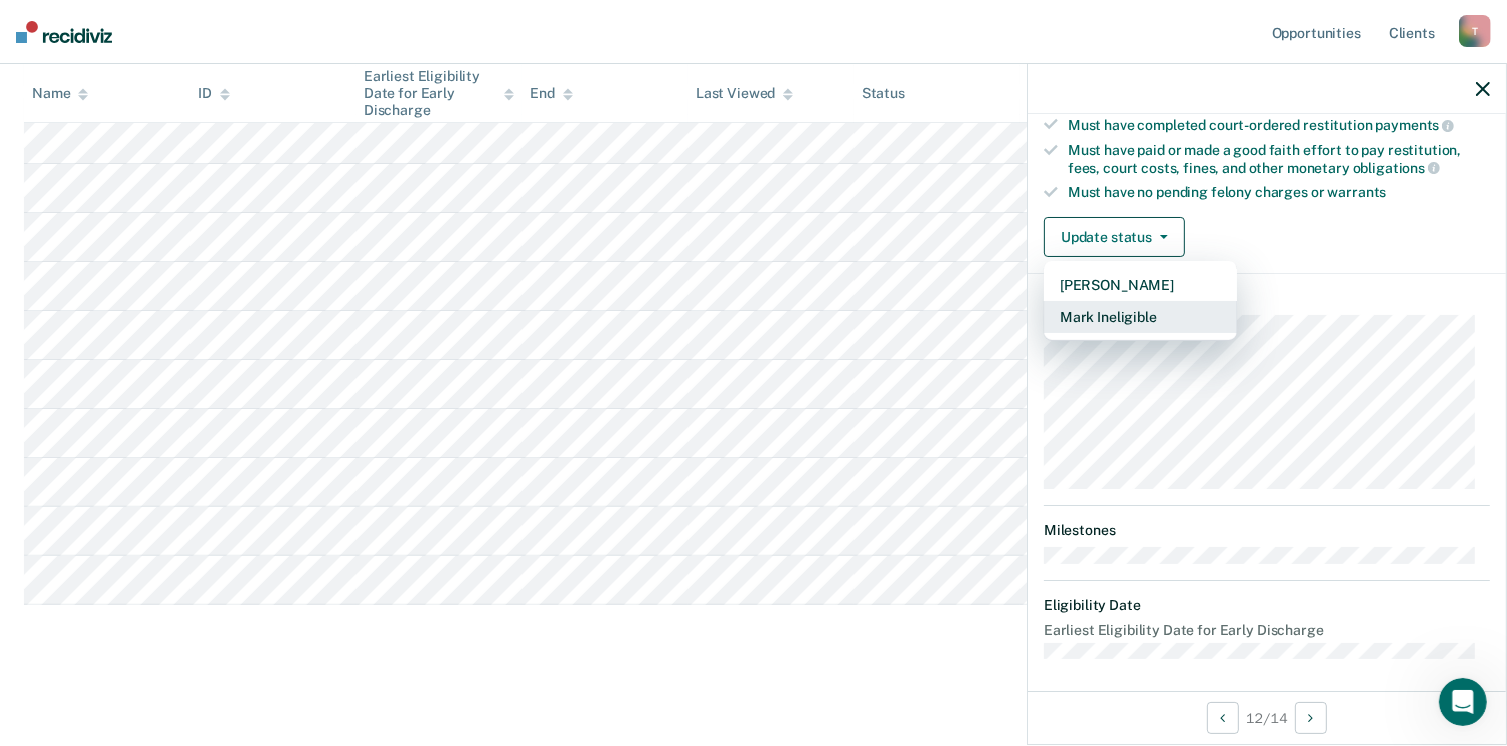 click on "Mark Ineligible" at bounding box center [1140, 317] 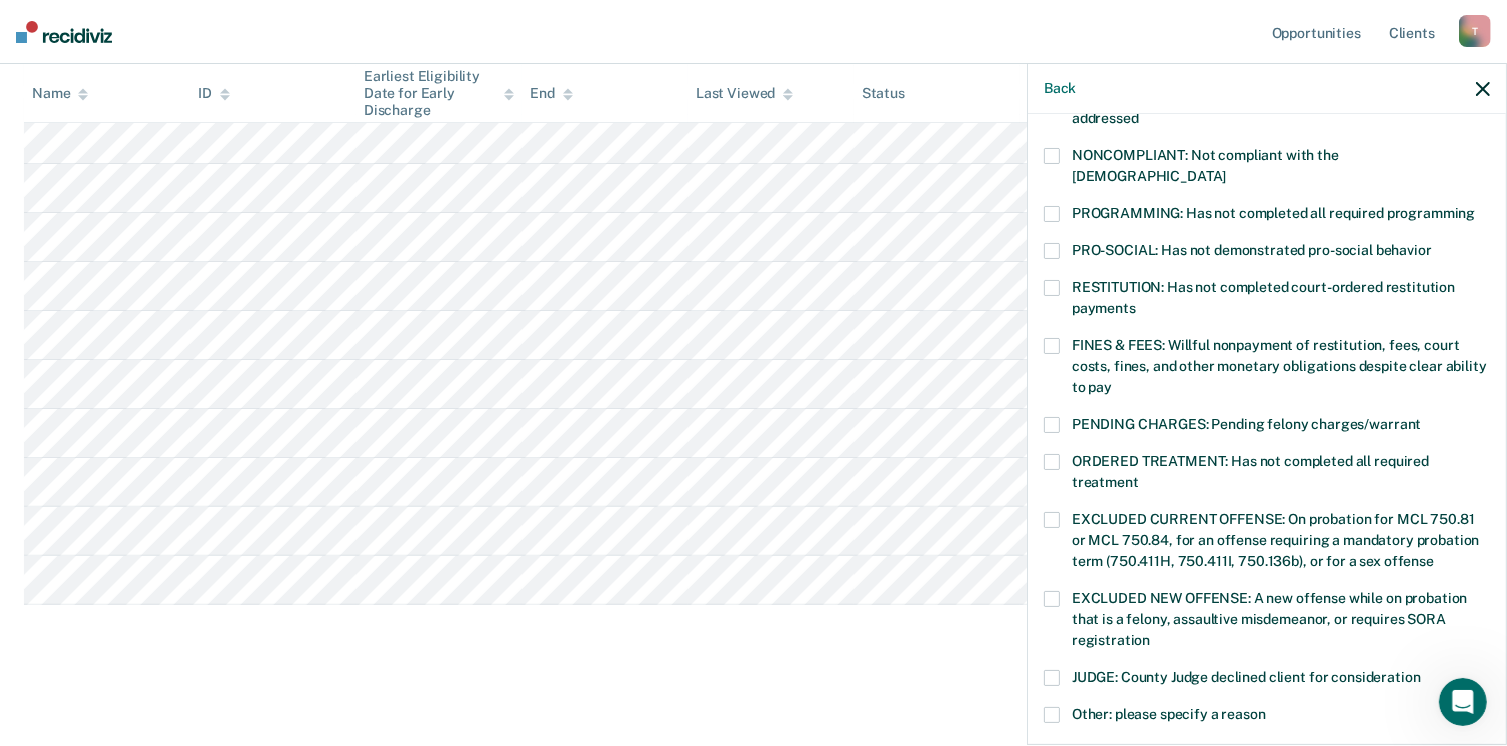 click at bounding box center (1052, 214) 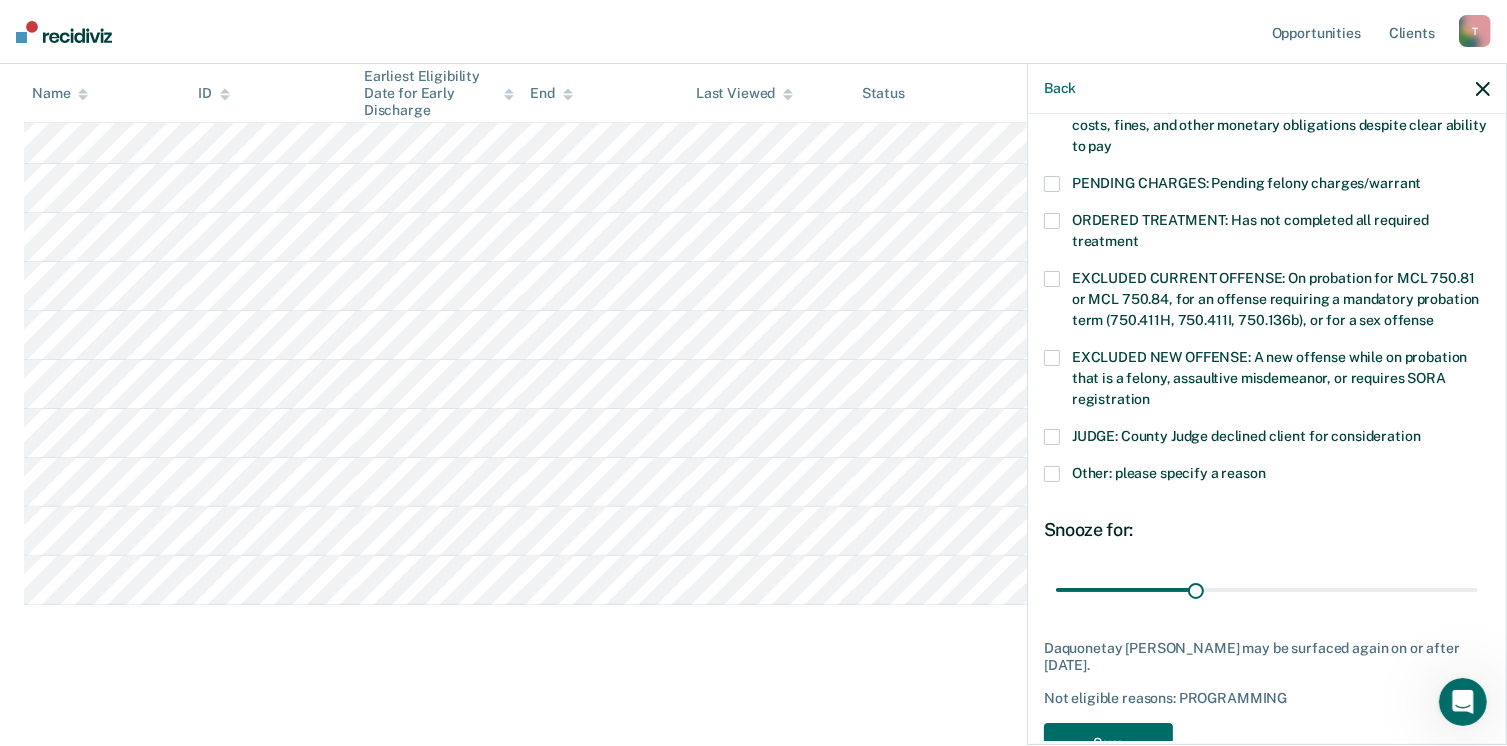 scroll, scrollTop: 647, scrollLeft: 0, axis: vertical 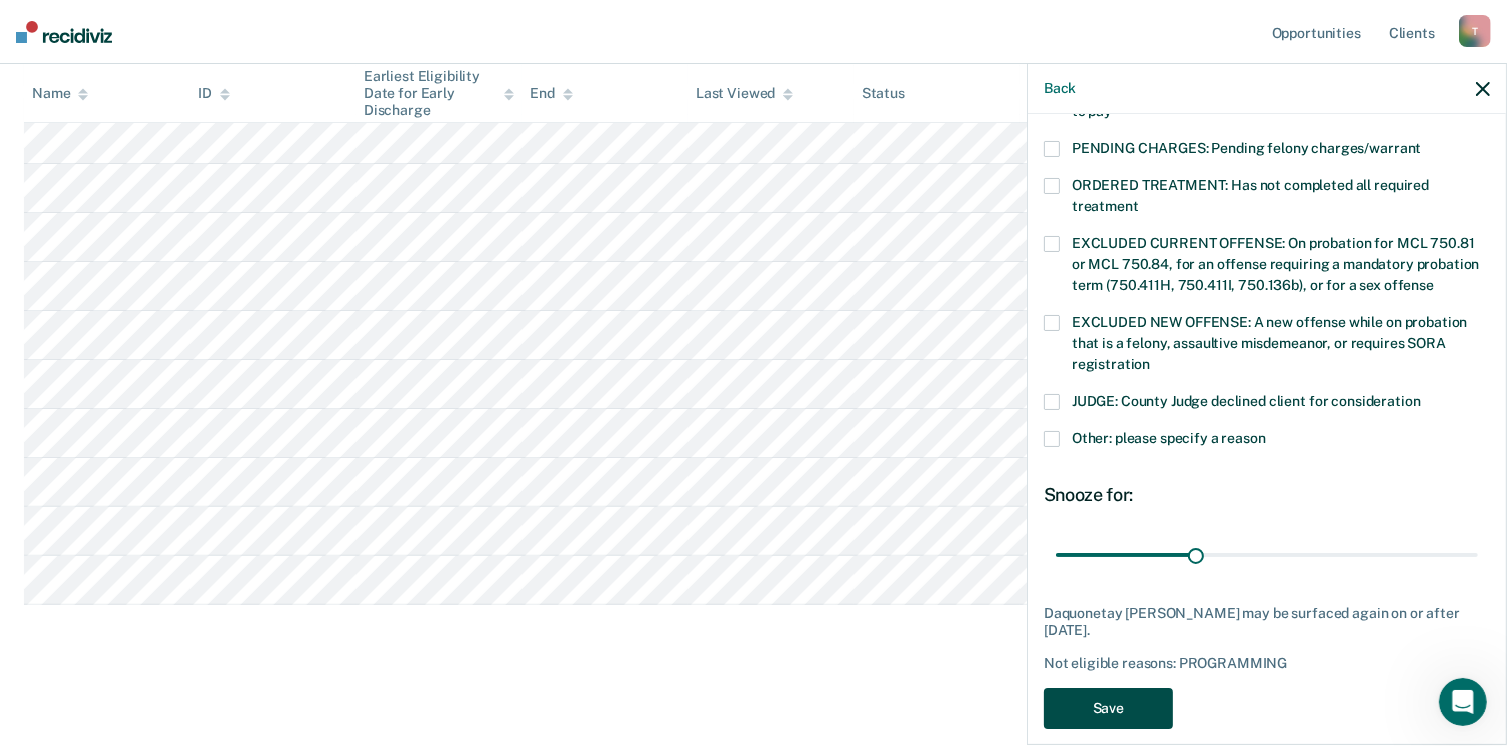 click on "Save" at bounding box center [1108, 708] 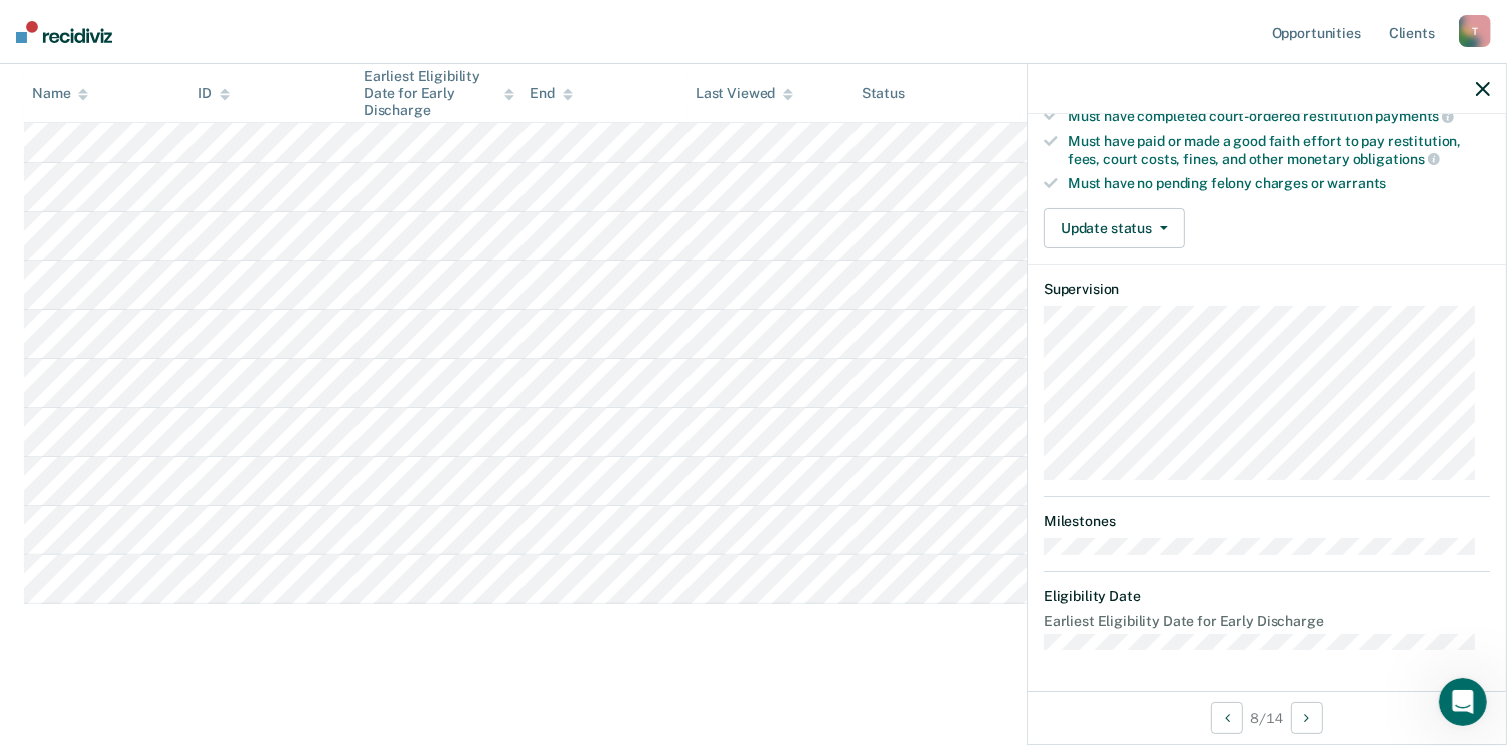 scroll, scrollTop: 371, scrollLeft: 0, axis: vertical 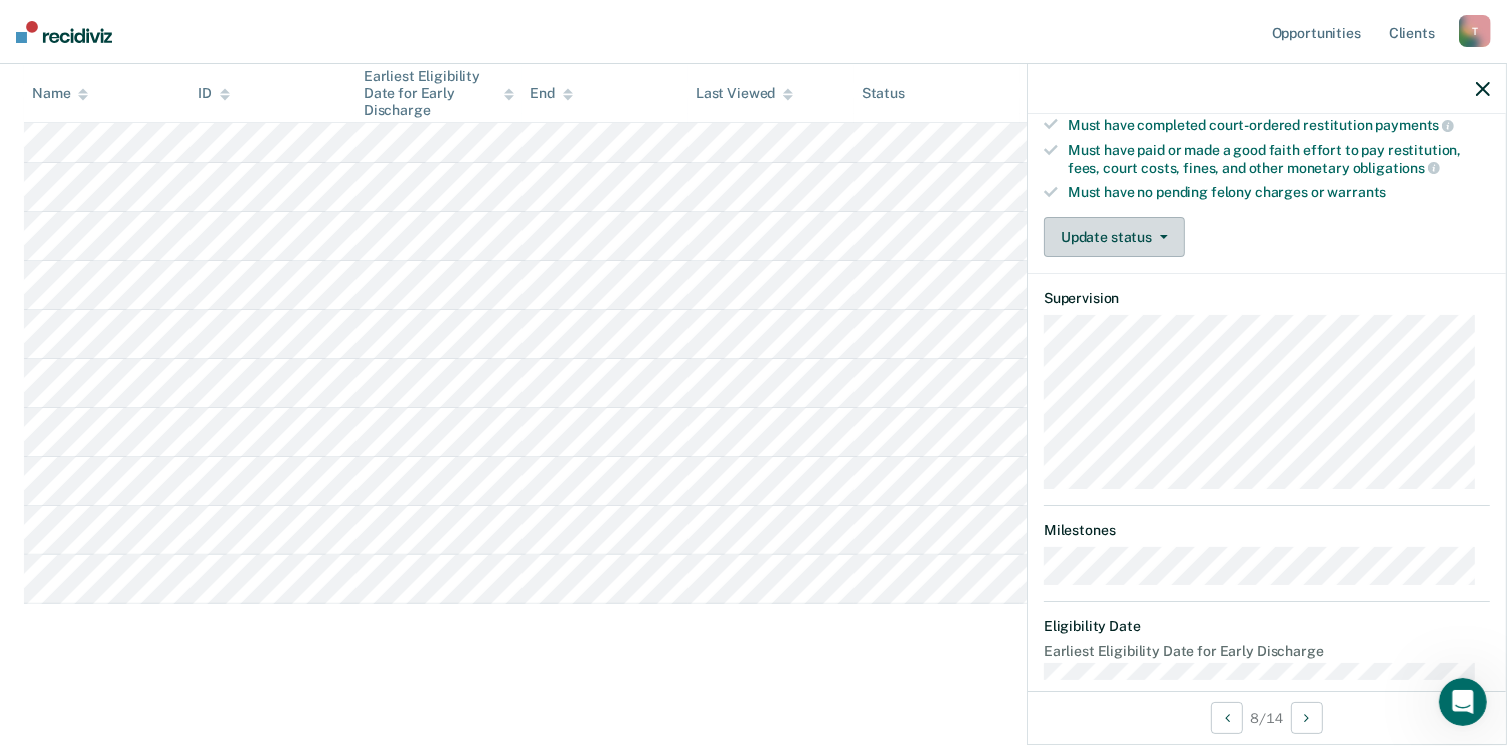 click 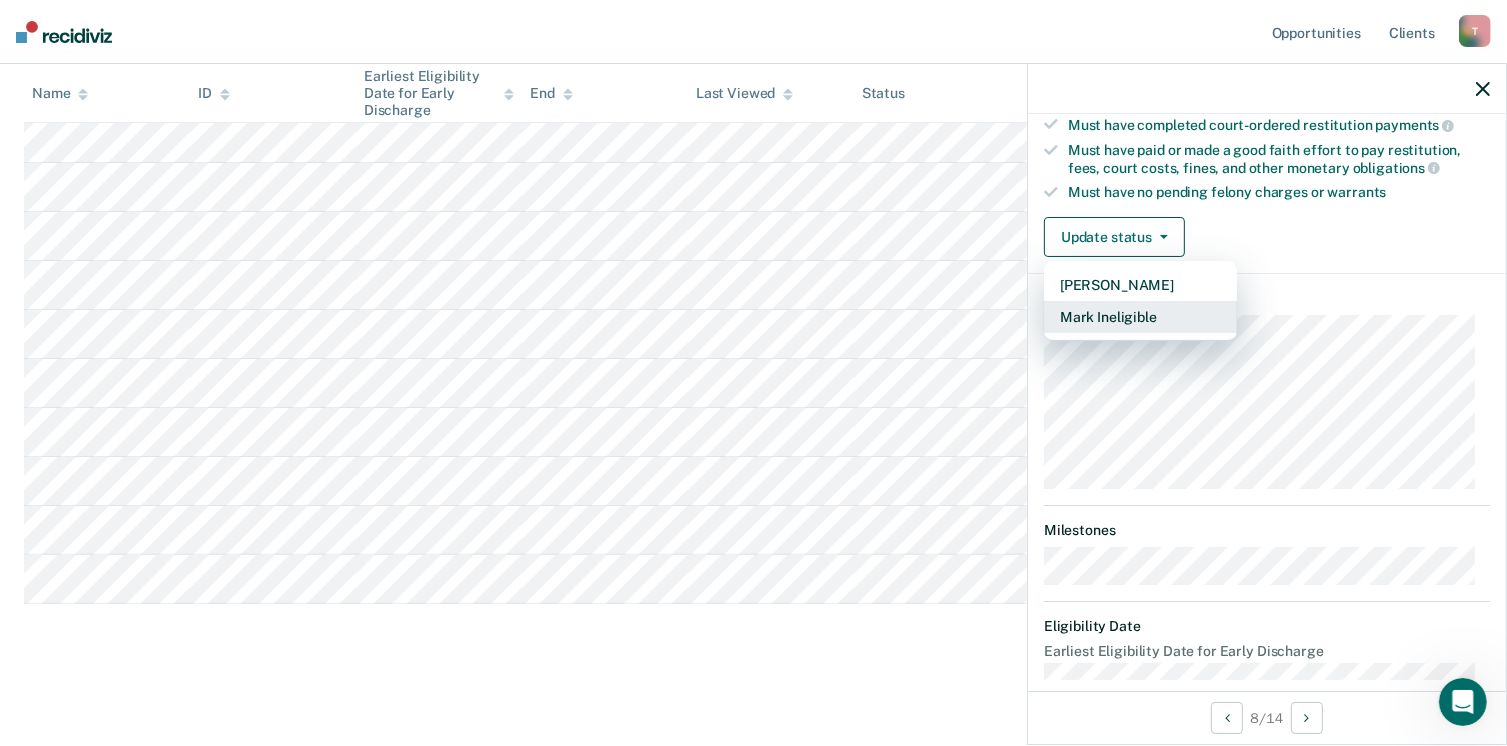 click on "Mark Ineligible" at bounding box center (1140, 317) 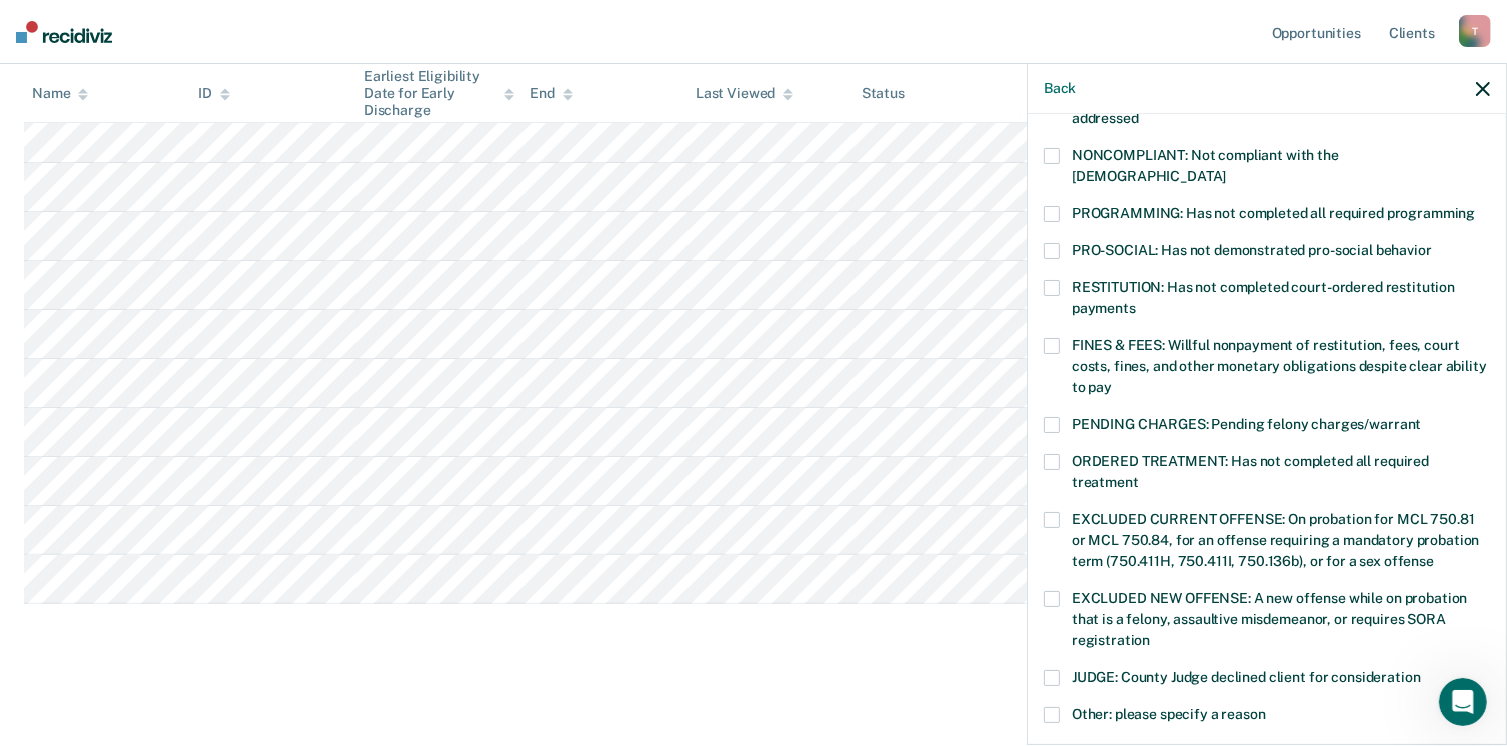 click at bounding box center (1052, 214) 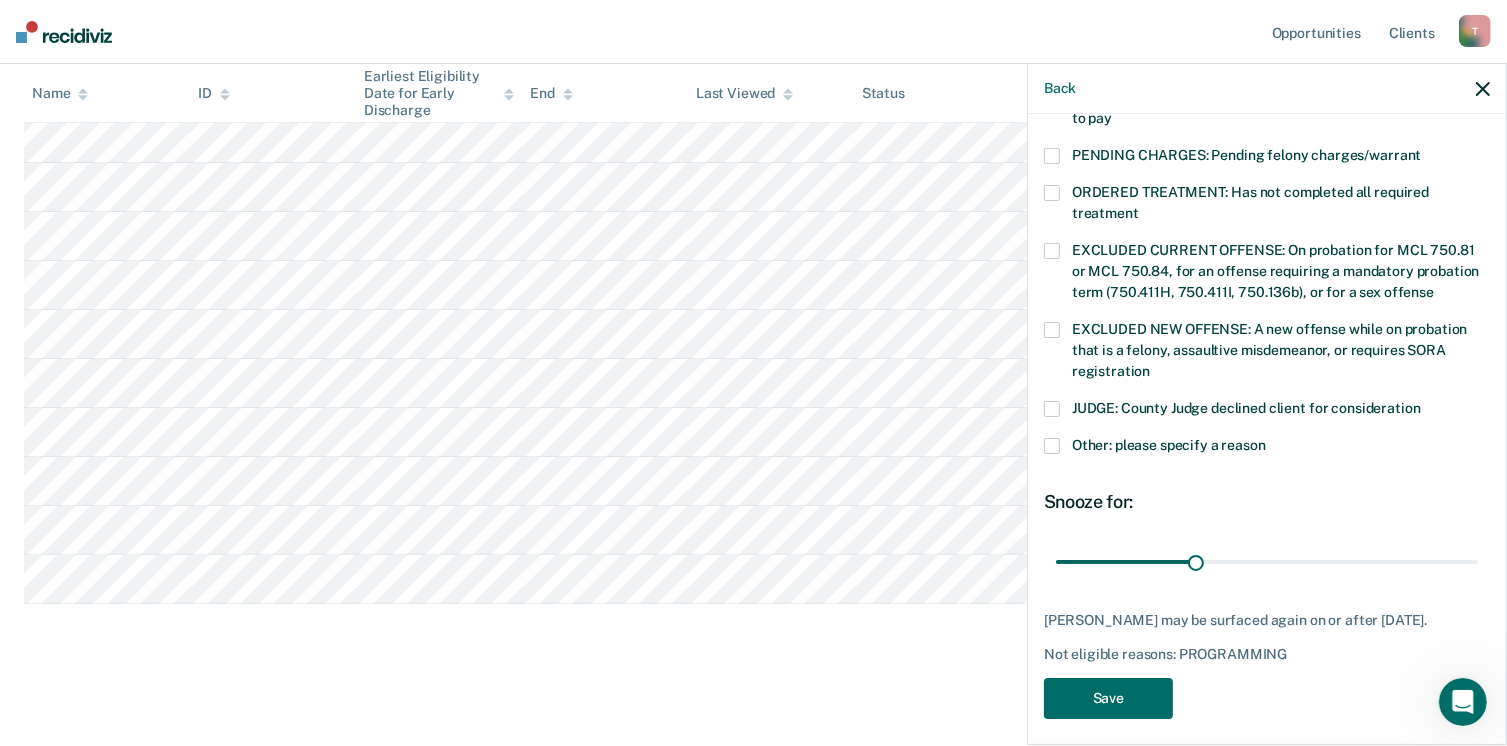 scroll, scrollTop: 647, scrollLeft: 0, axis: vertical 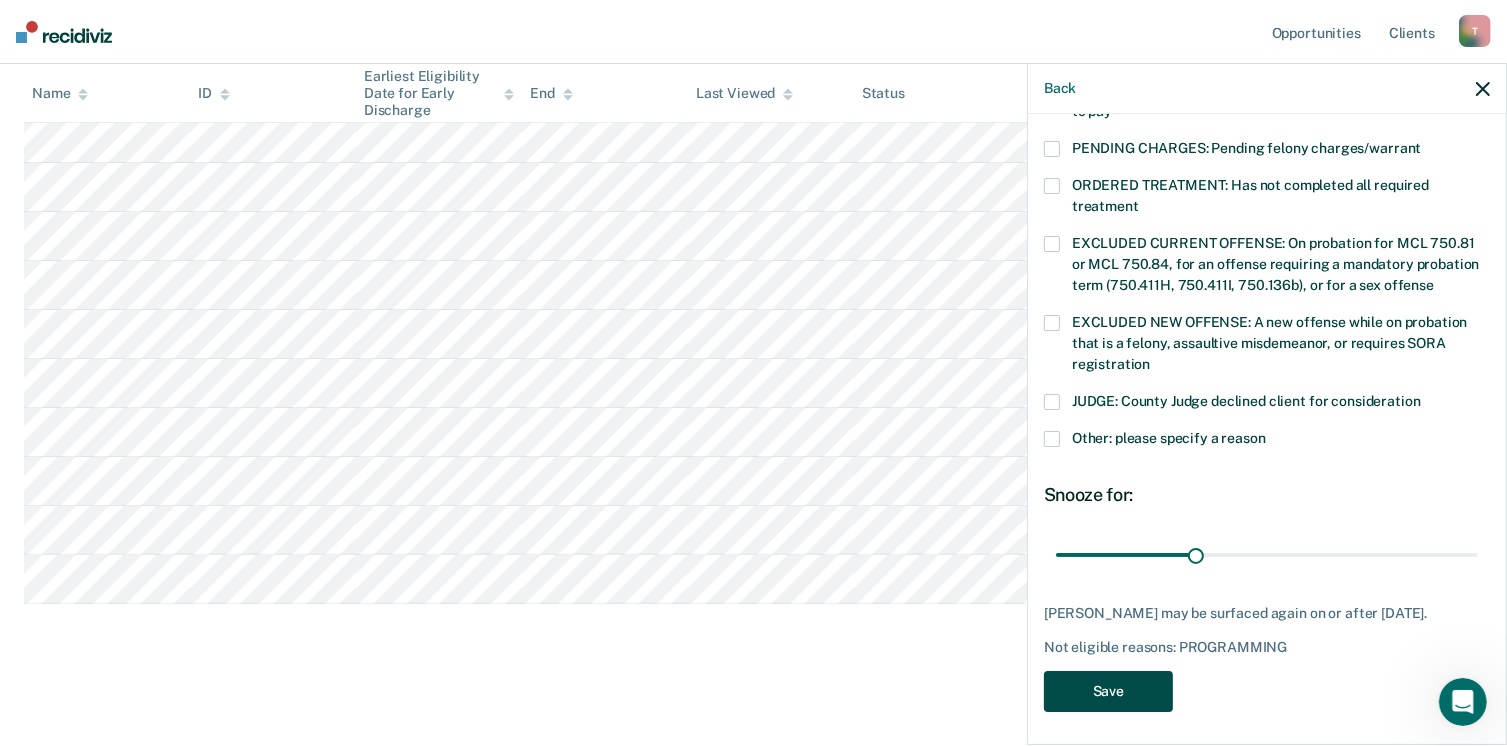 click on "Save" at bounding box center [1108, 691] 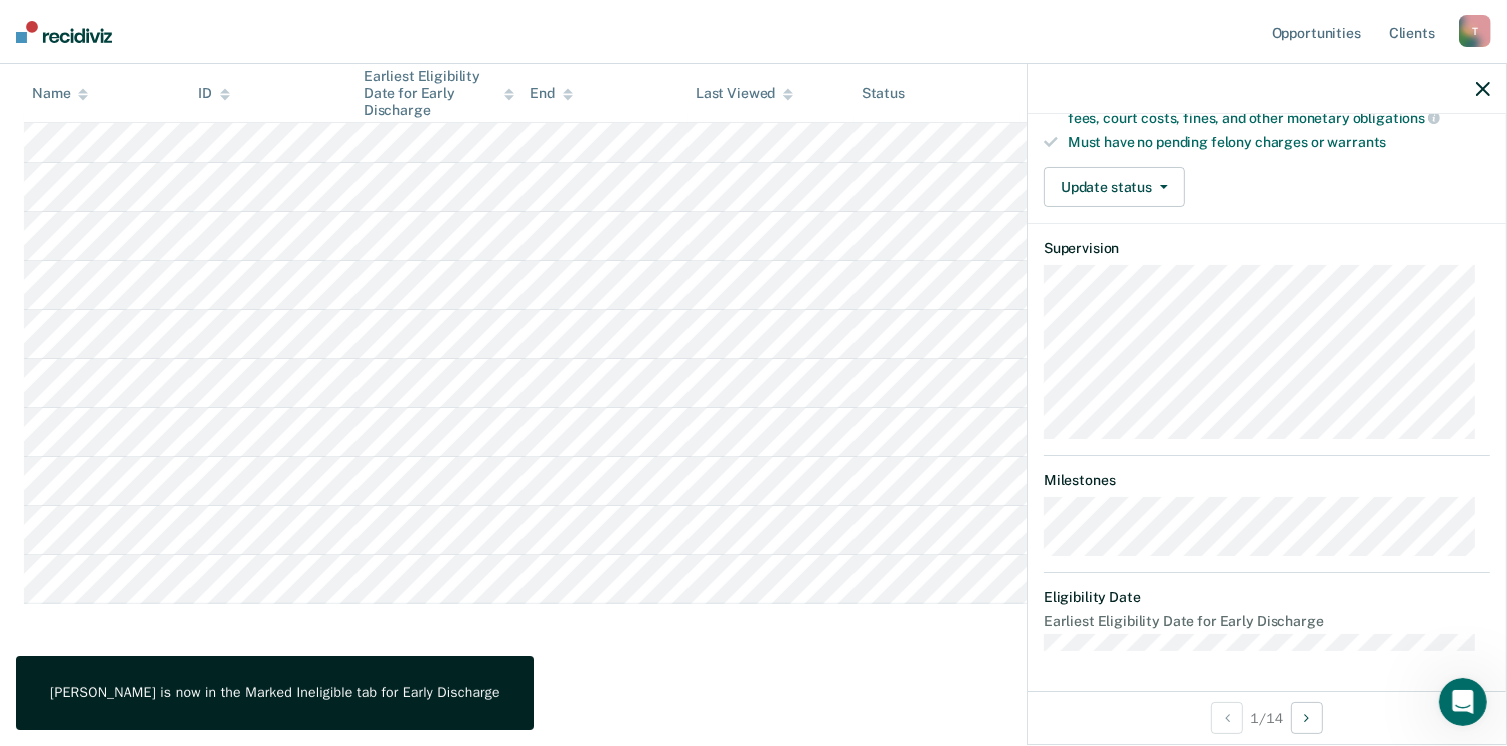 scroll, scrollTop: 392, scrollLeft: 0, axis: vertical 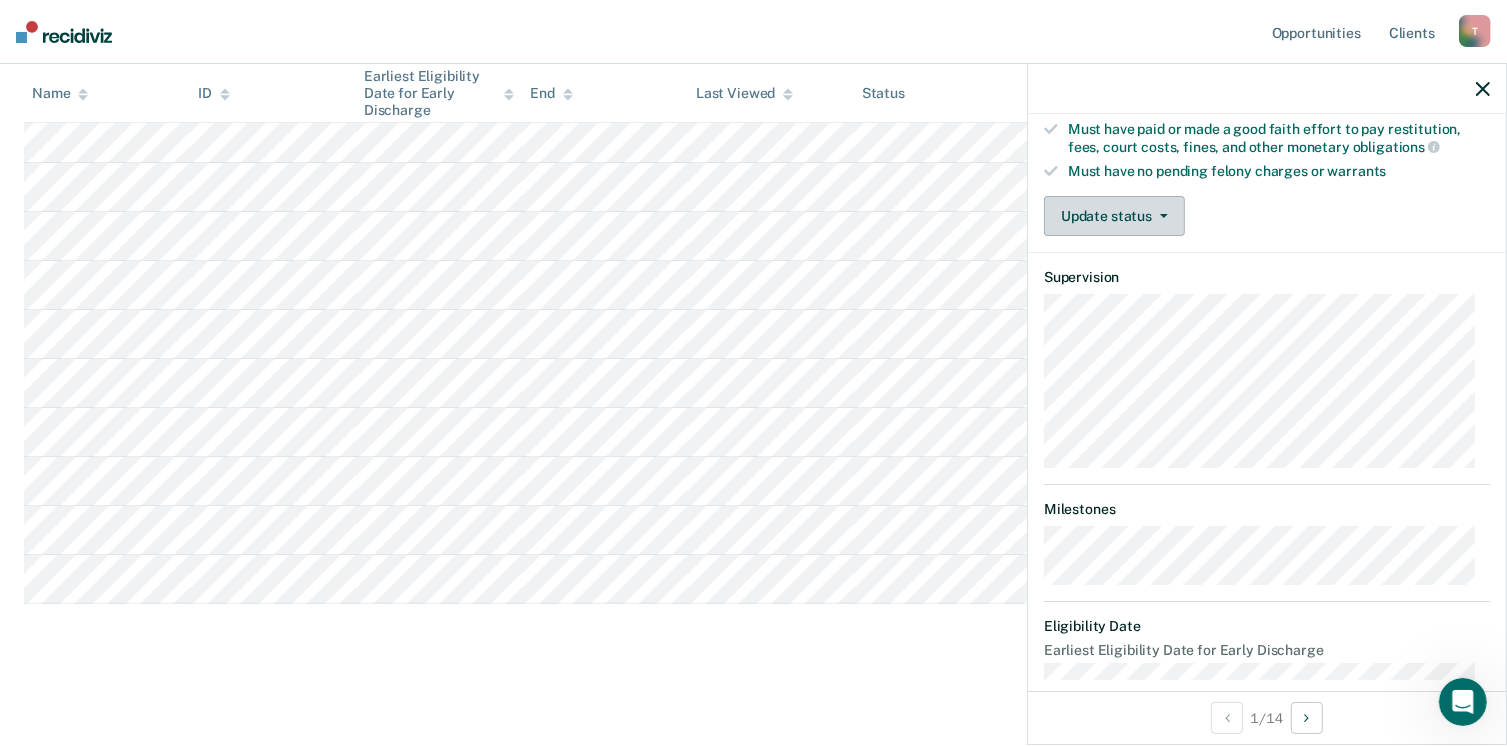 click on "Update status" at bounding box center (1114, 216) 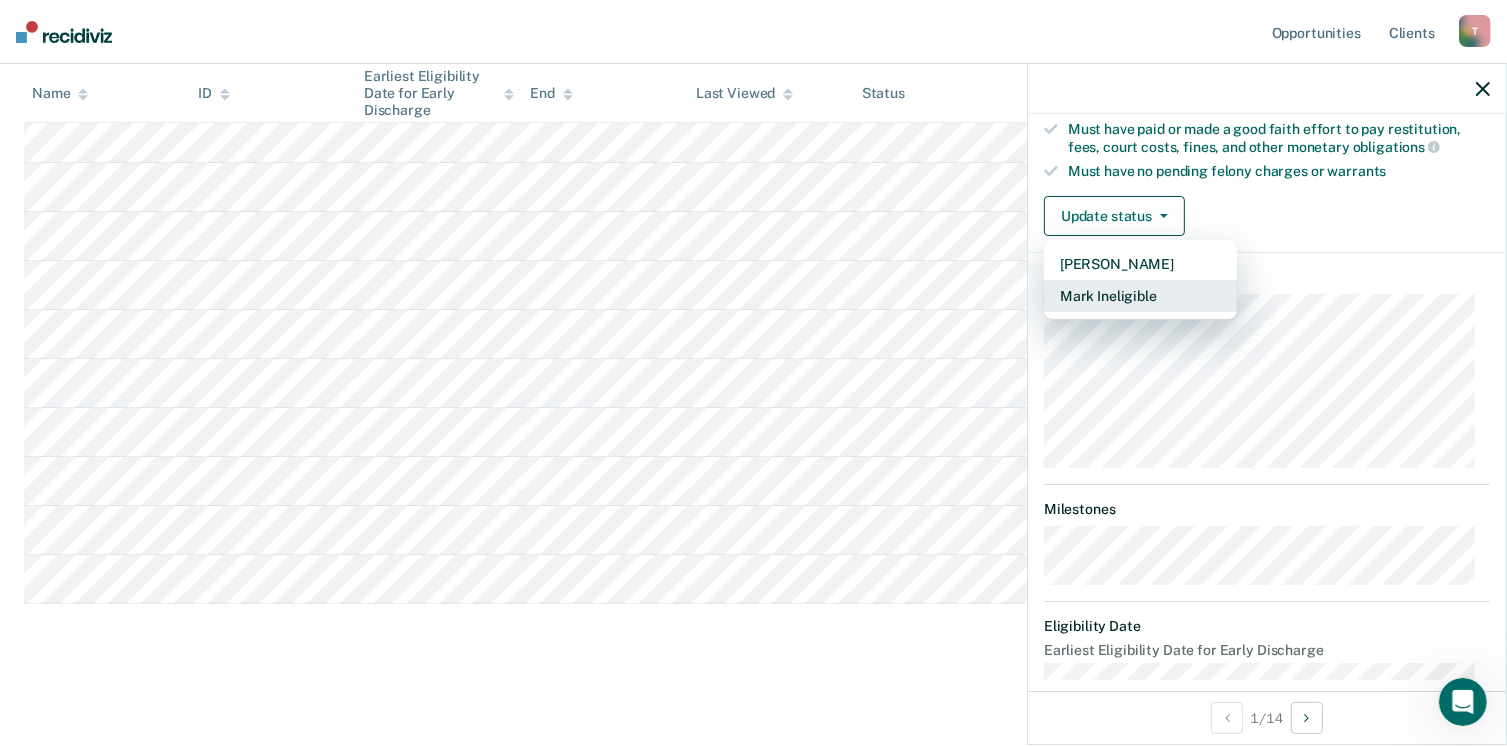 click on "Mark Ineligible" at bounding box center (1140, 296) 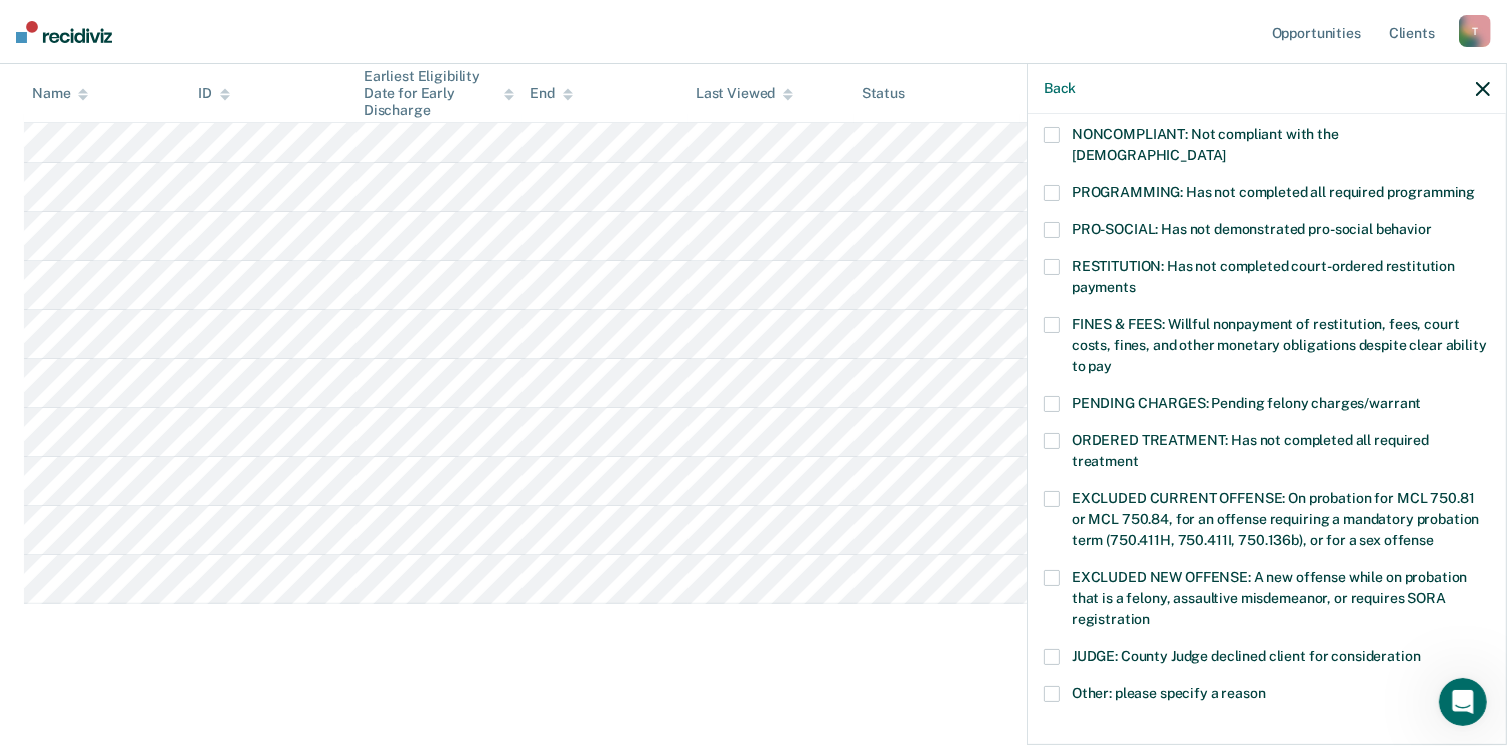 click at bounding box center (1052, 135) 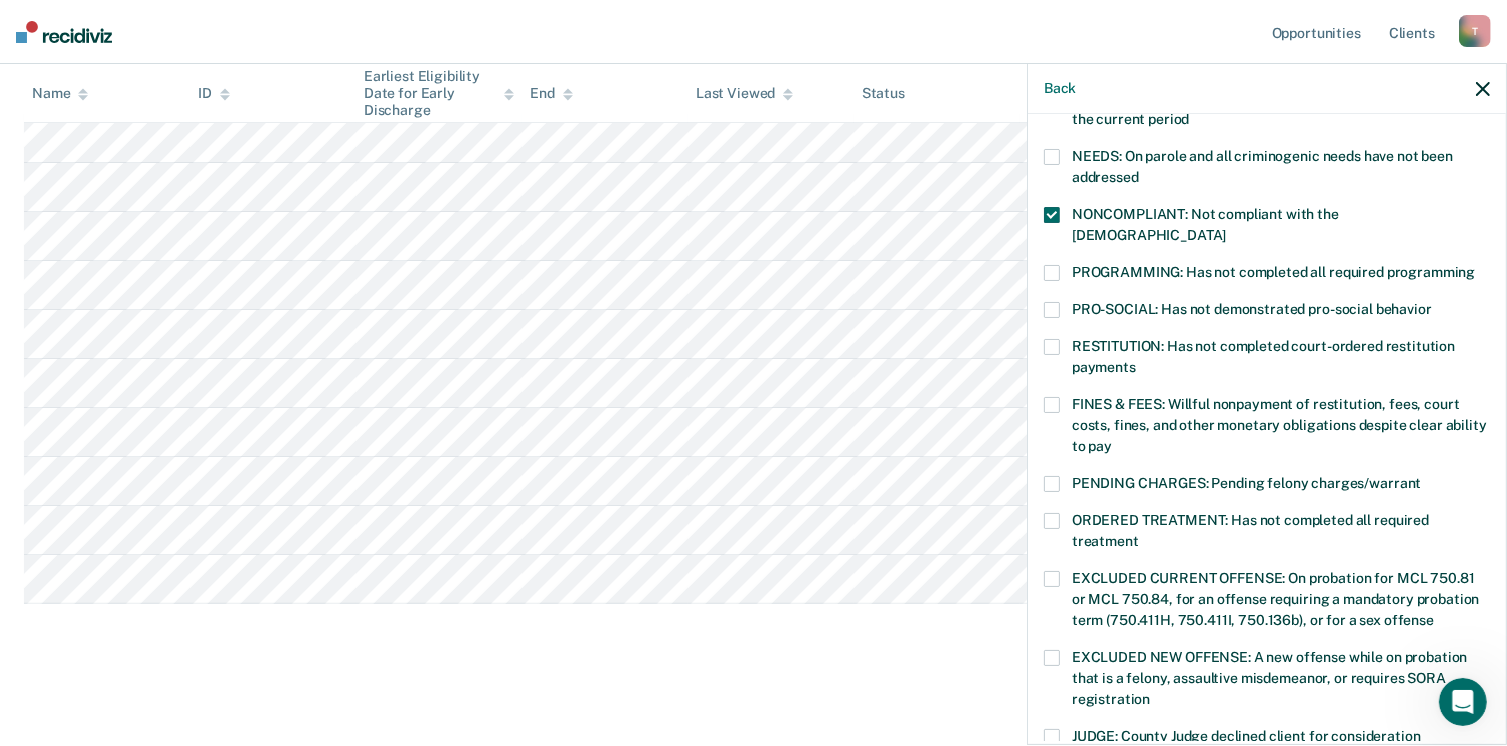 scroll, scrollTop: 310, scrollLeft: 0, axis: vertical 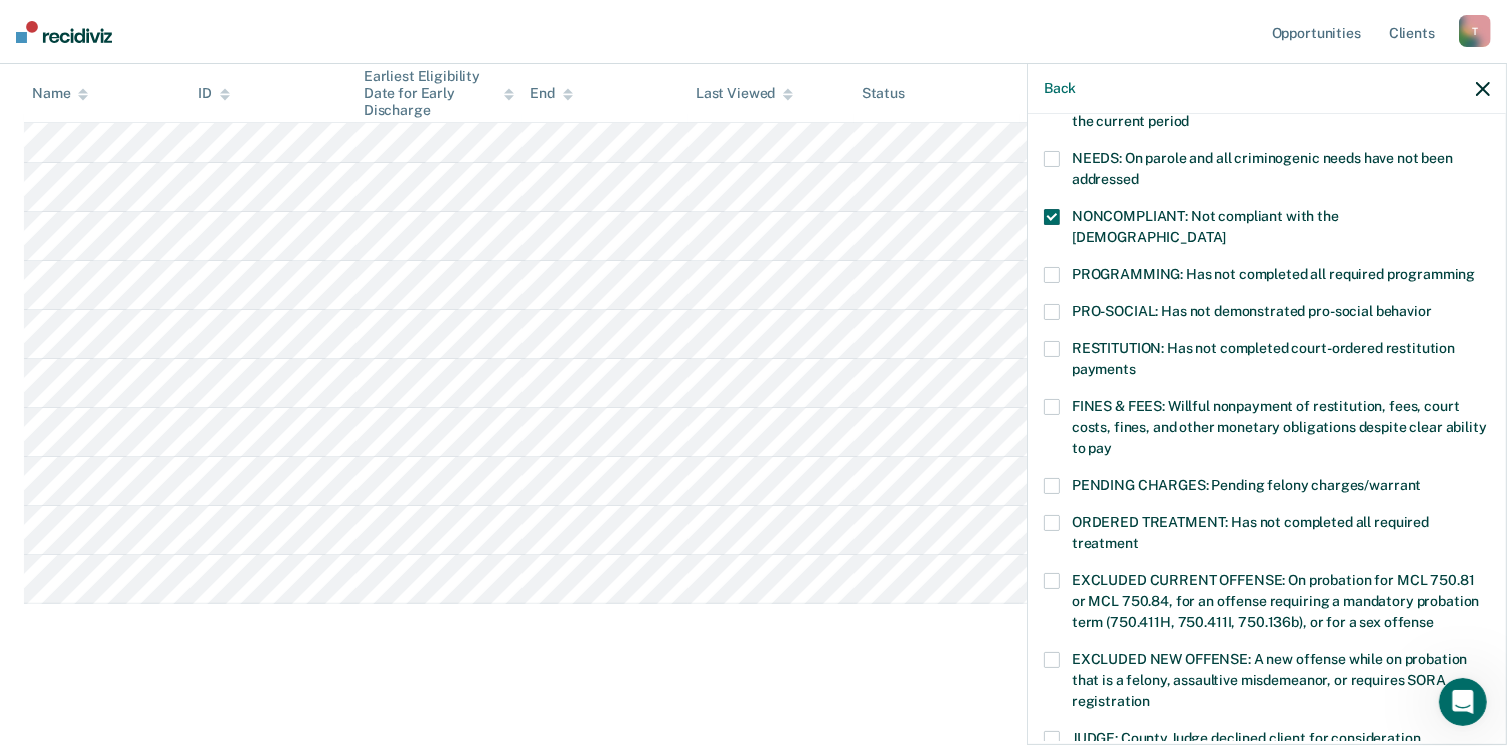 click at bounding box center (1052, 217) 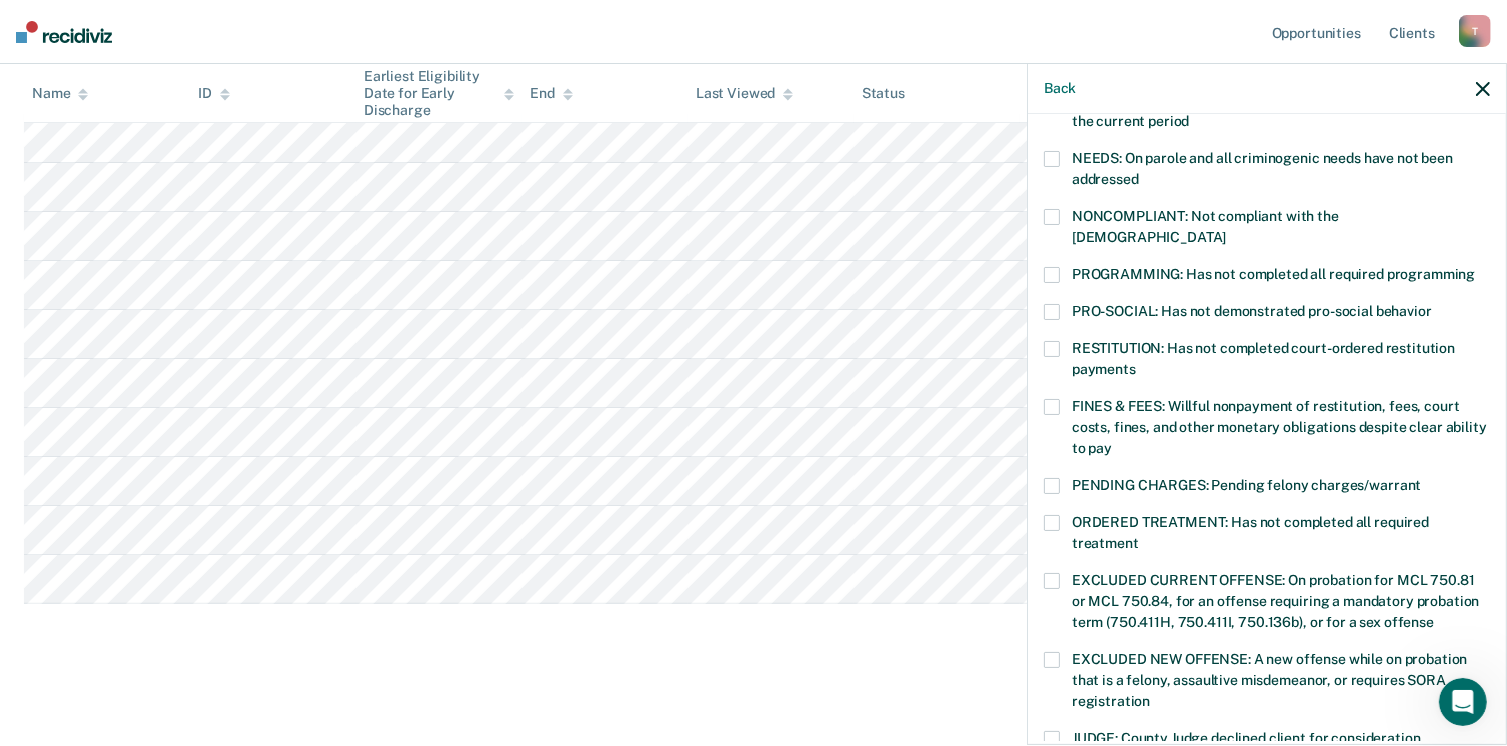 click at bounding box center [1052, 523] 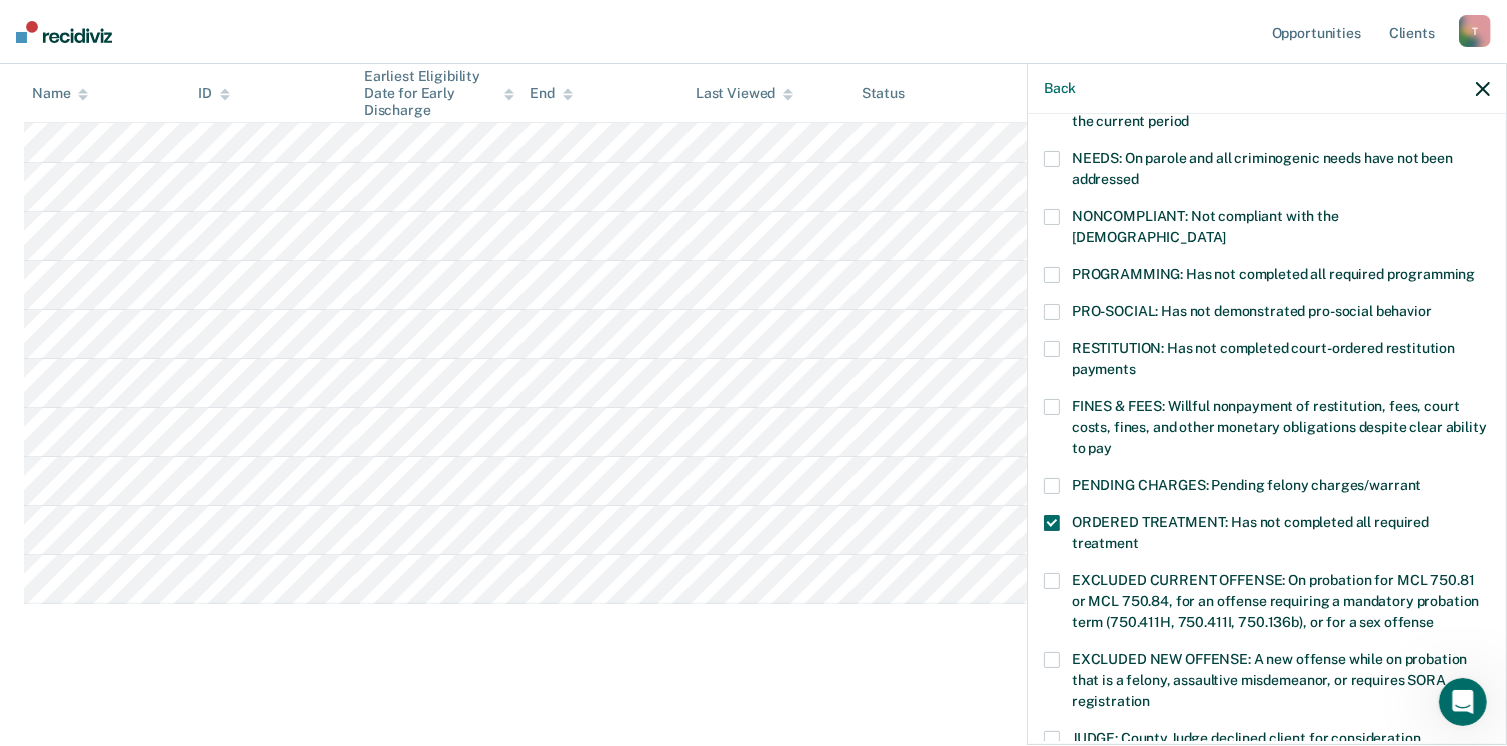 scroll, scrollTop: 630, scrollLeft: 0, axis: vertical 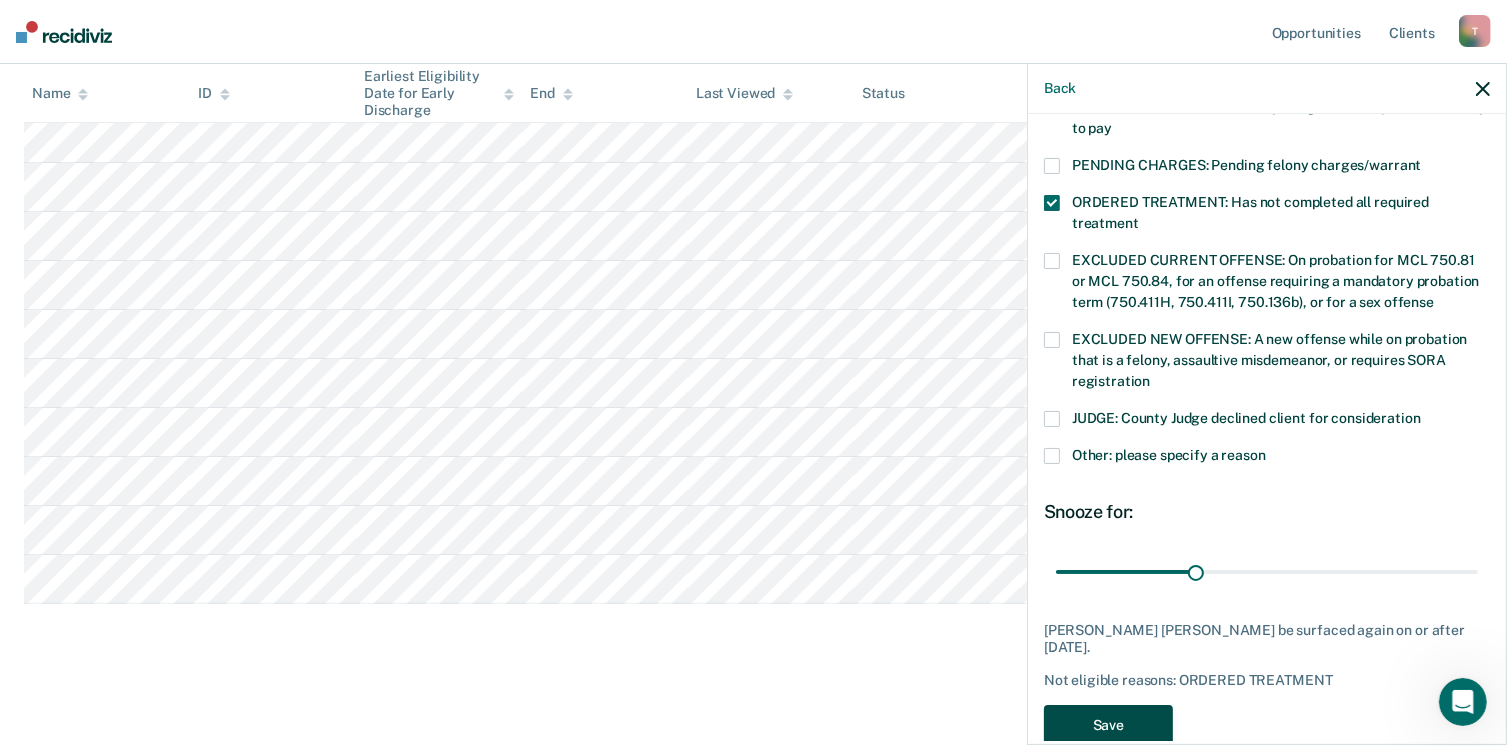 click on "Save" at bounding box center [1108, 725] 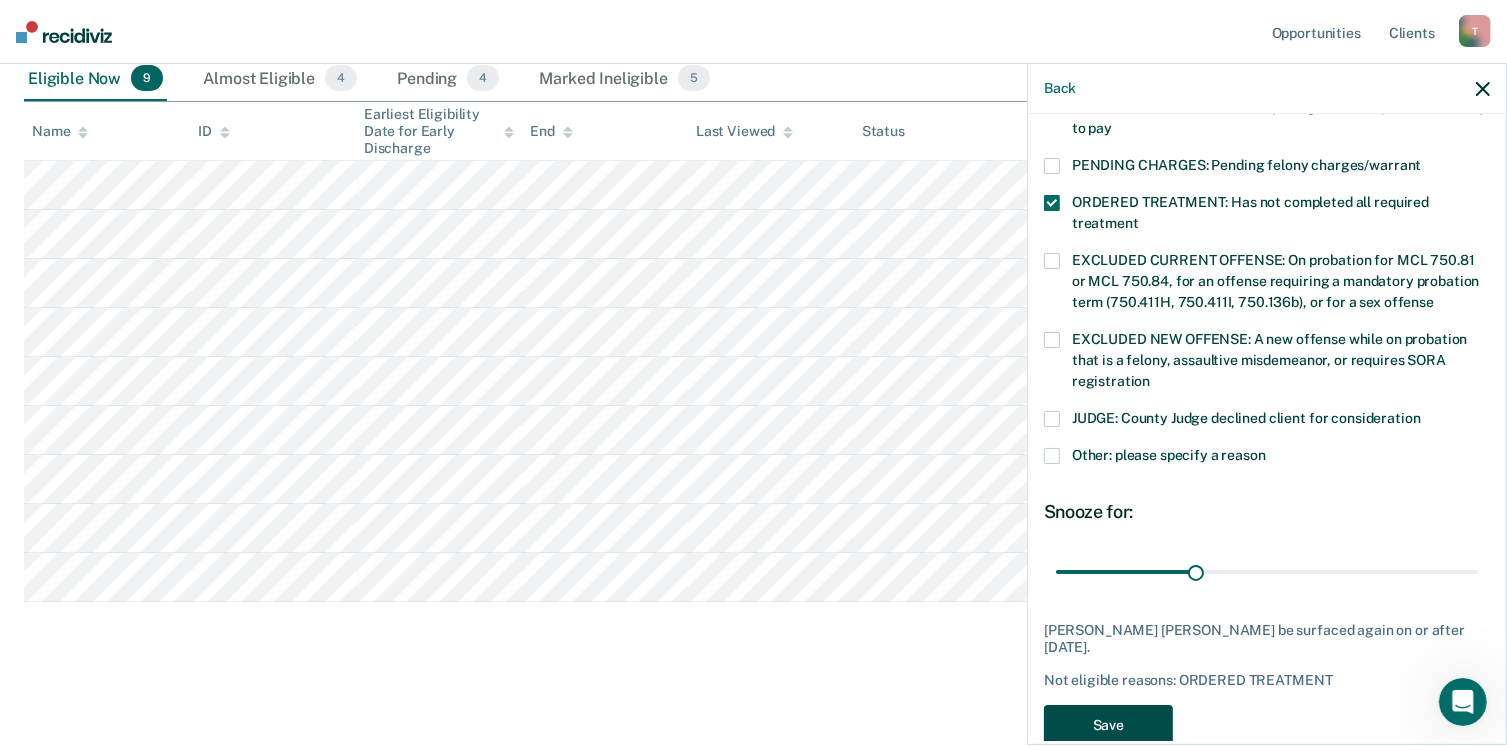 scroll, scrollTop: 301, scrollLeft: 0, axis: vertical 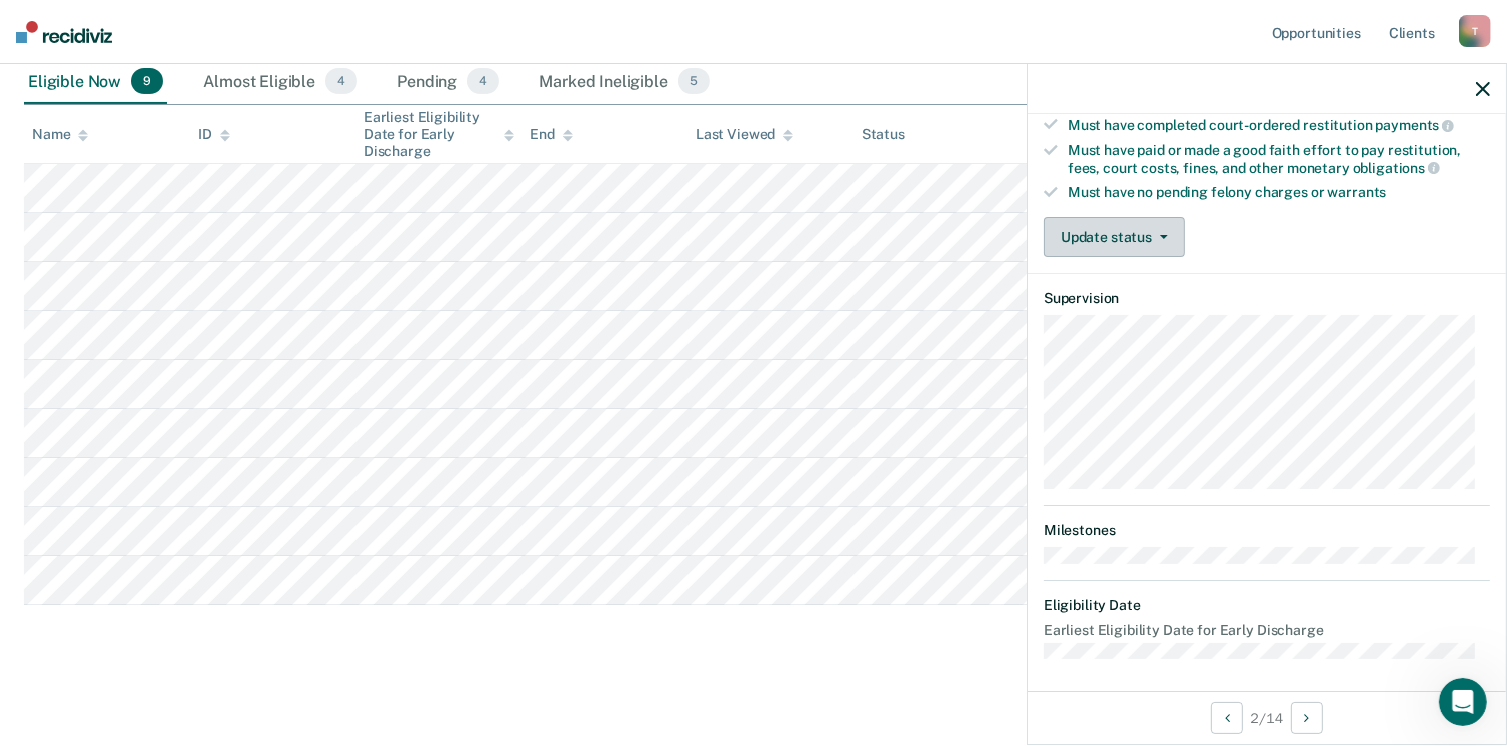 click on "Update status" at bounding box center (1114, 237) 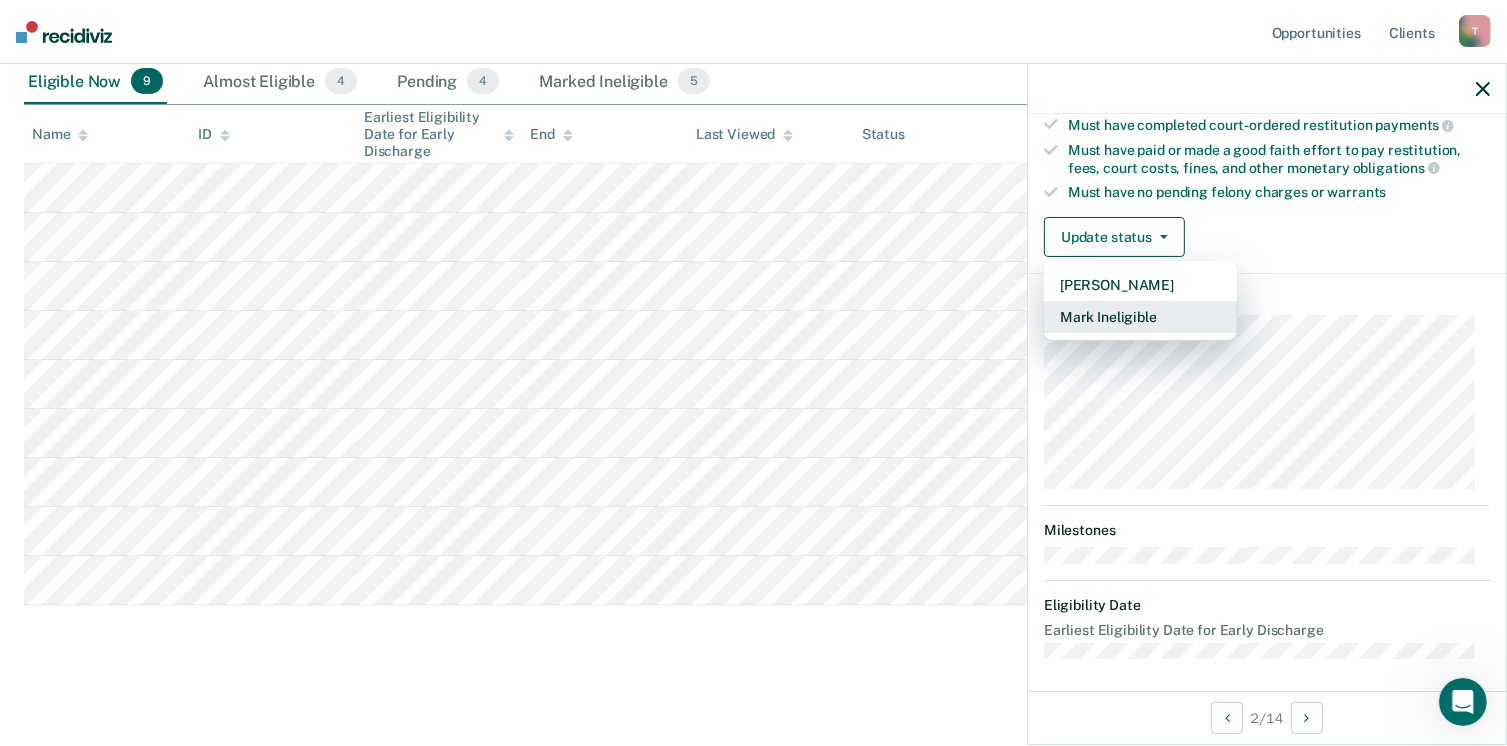 click on "Mark Ineligible" at bounding box center [1140, 317] 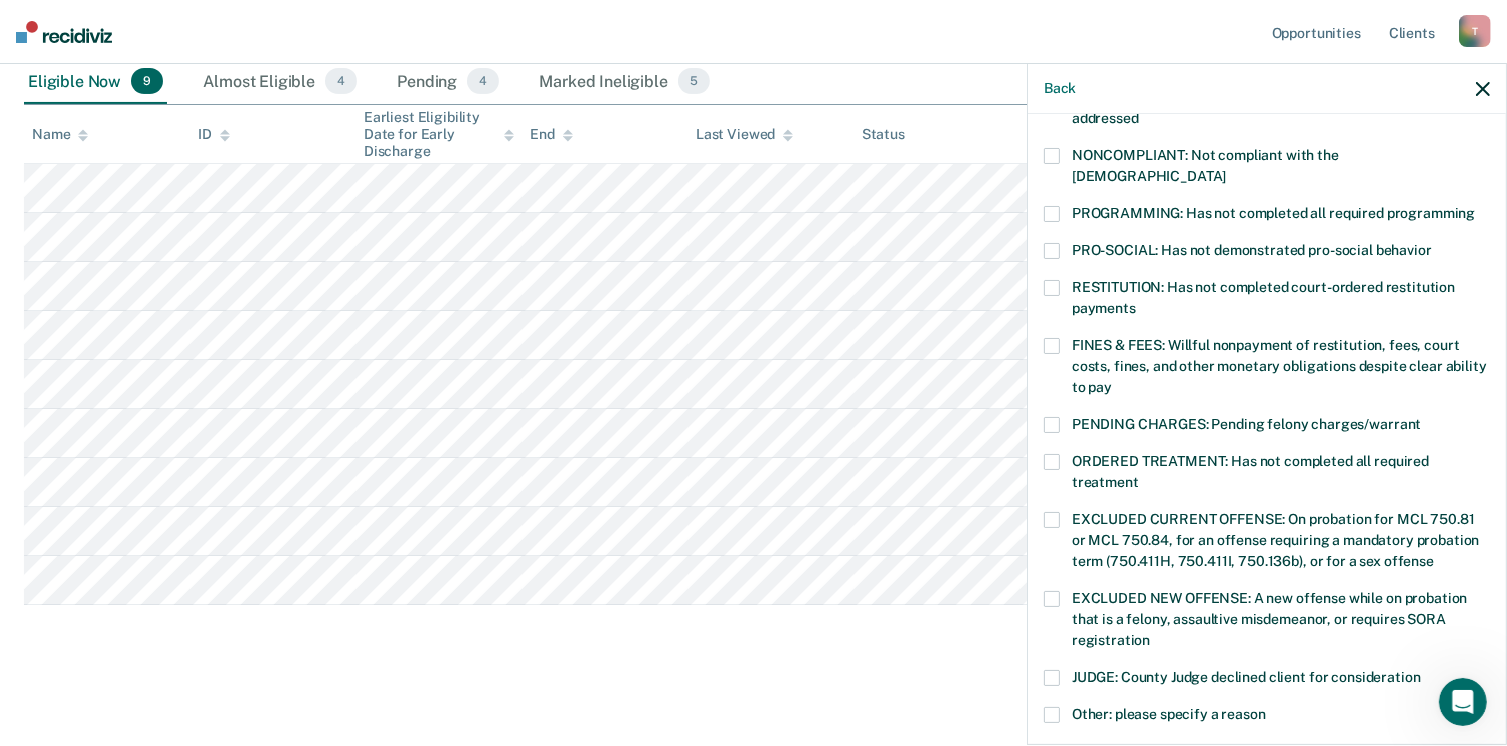 click at bounding box center [1052, 214] 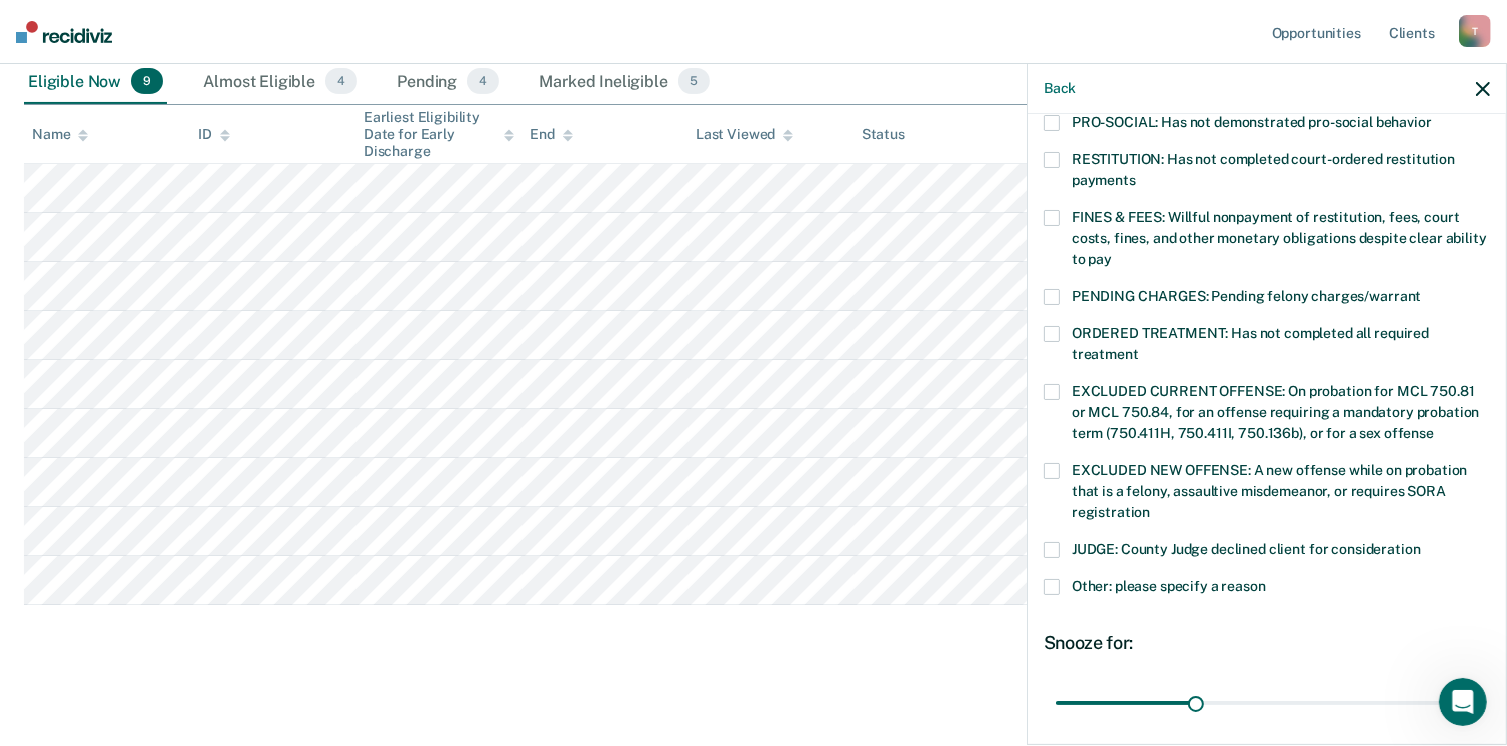 scroll, scrollTop: 630, scrollLeft: 0, axis: vertical 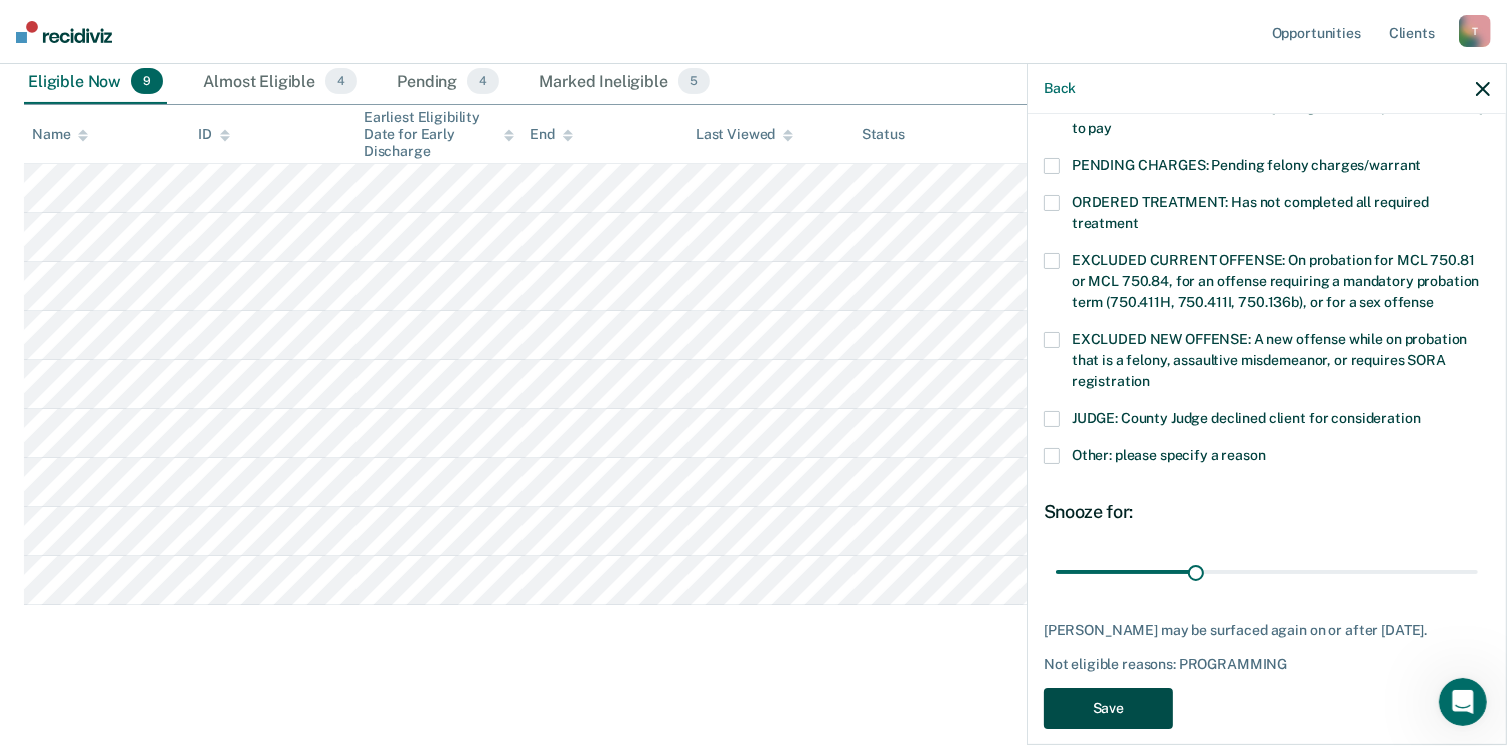 click on "Save" at bounding box center [1108, 708] 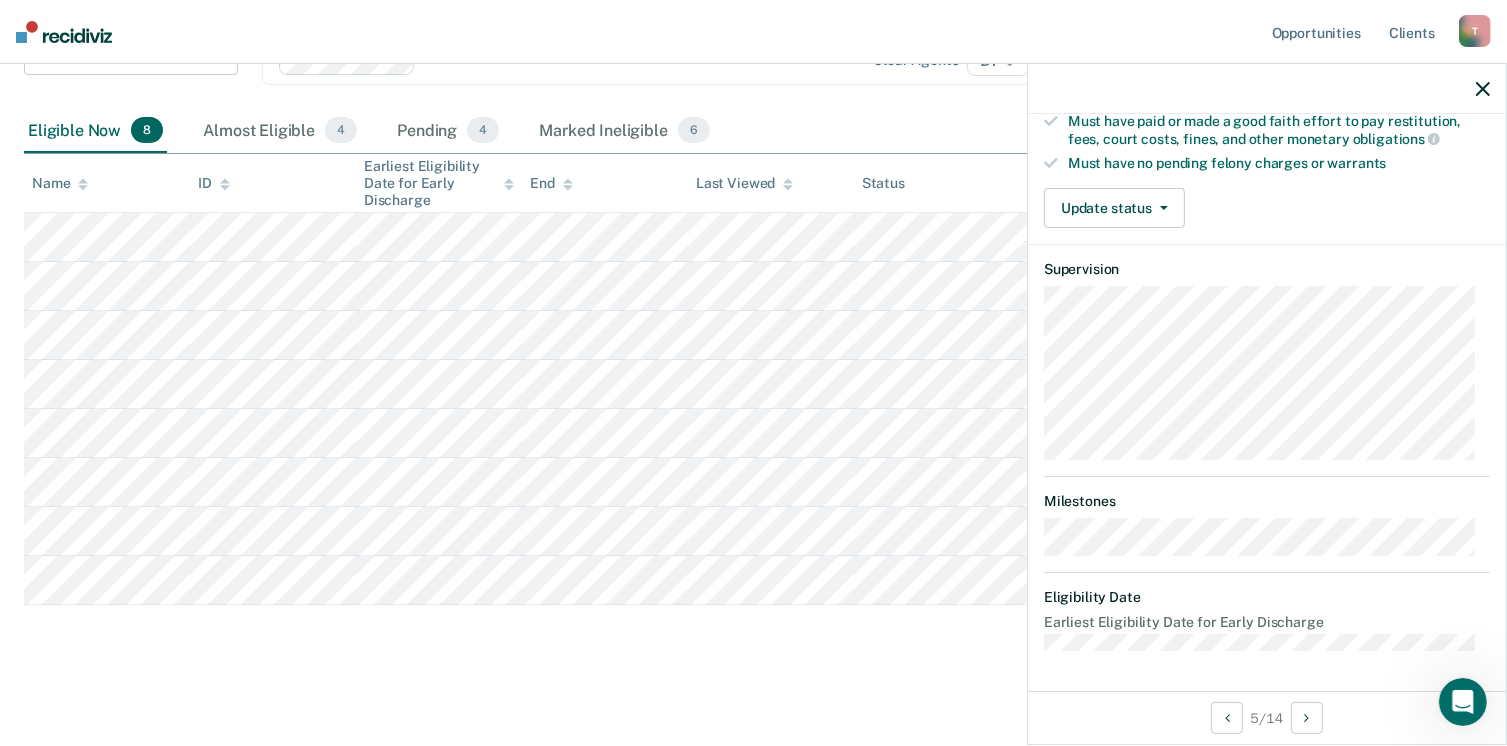 scroll, scrollTop: 371, scrollLeft: 0, axis: vertical 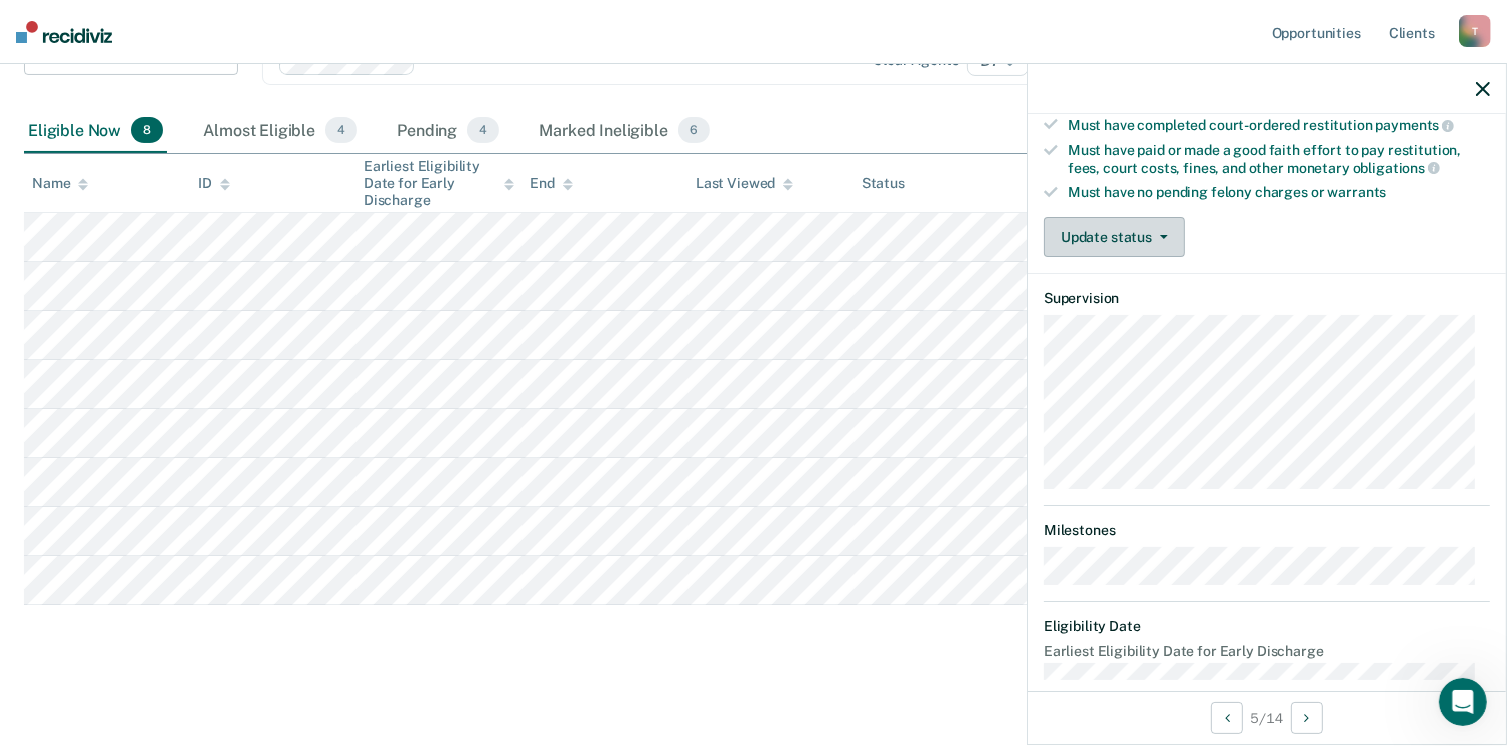 click on "Update status" at bounding box center (1114, 237) 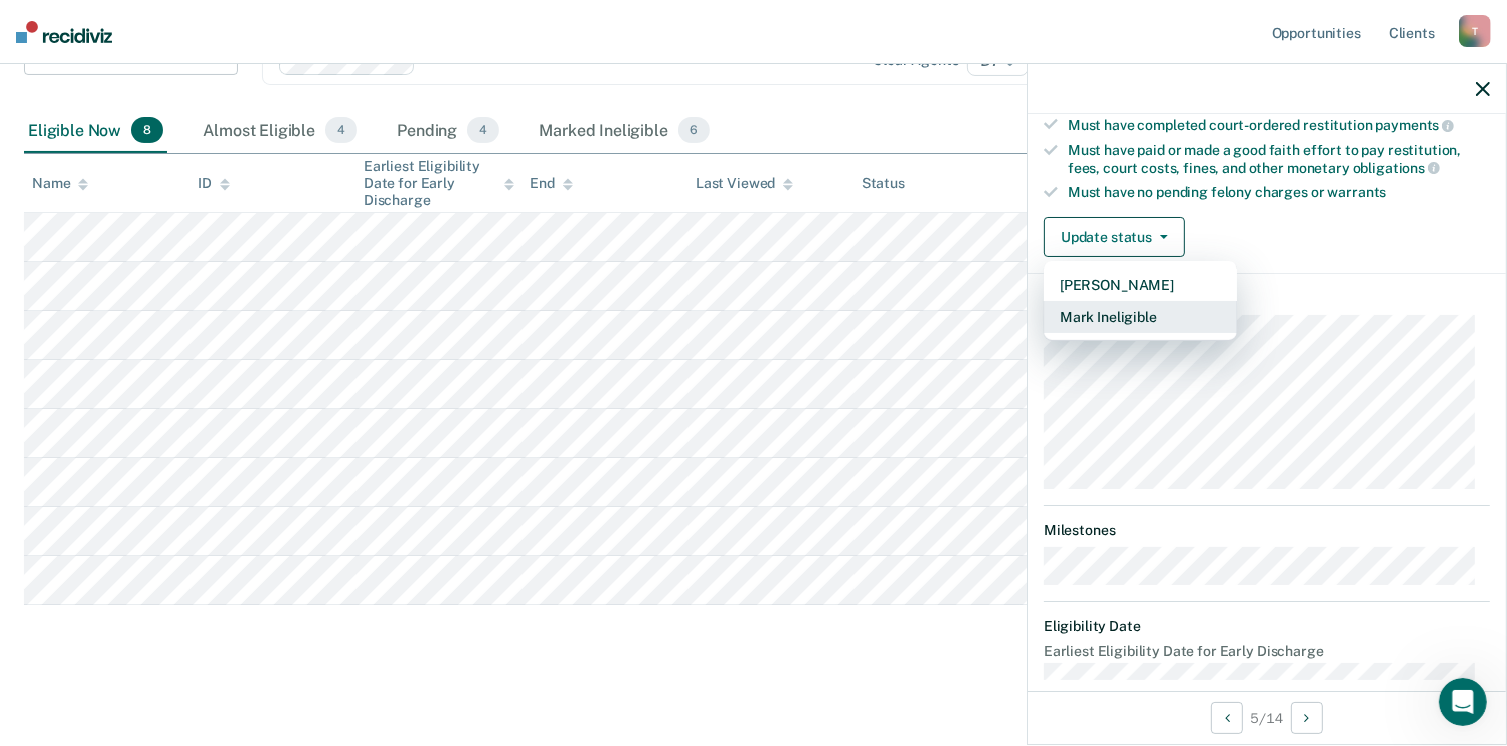 click on "Mark Ineligible" at bounding box center [1140, 317] 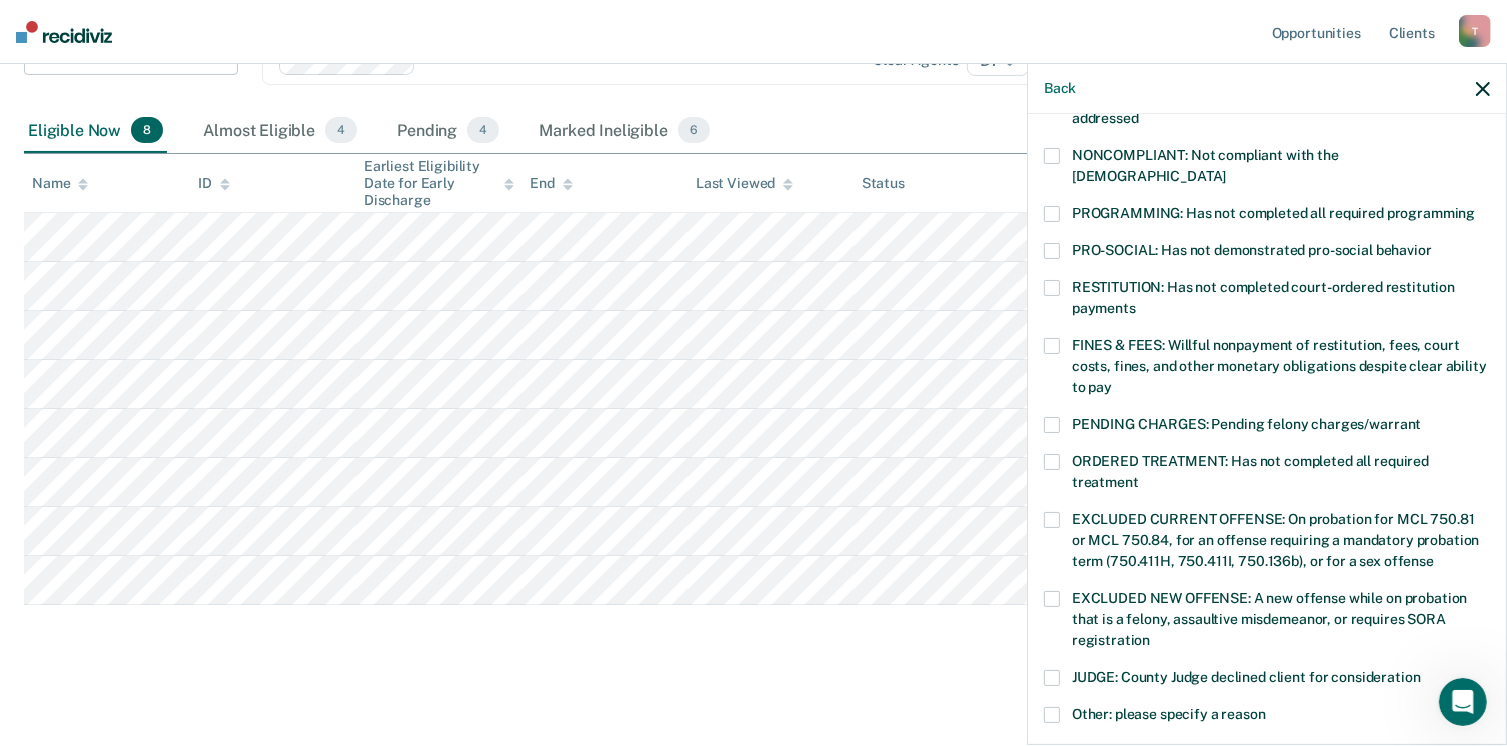 click at bounding box center (1052, 214) 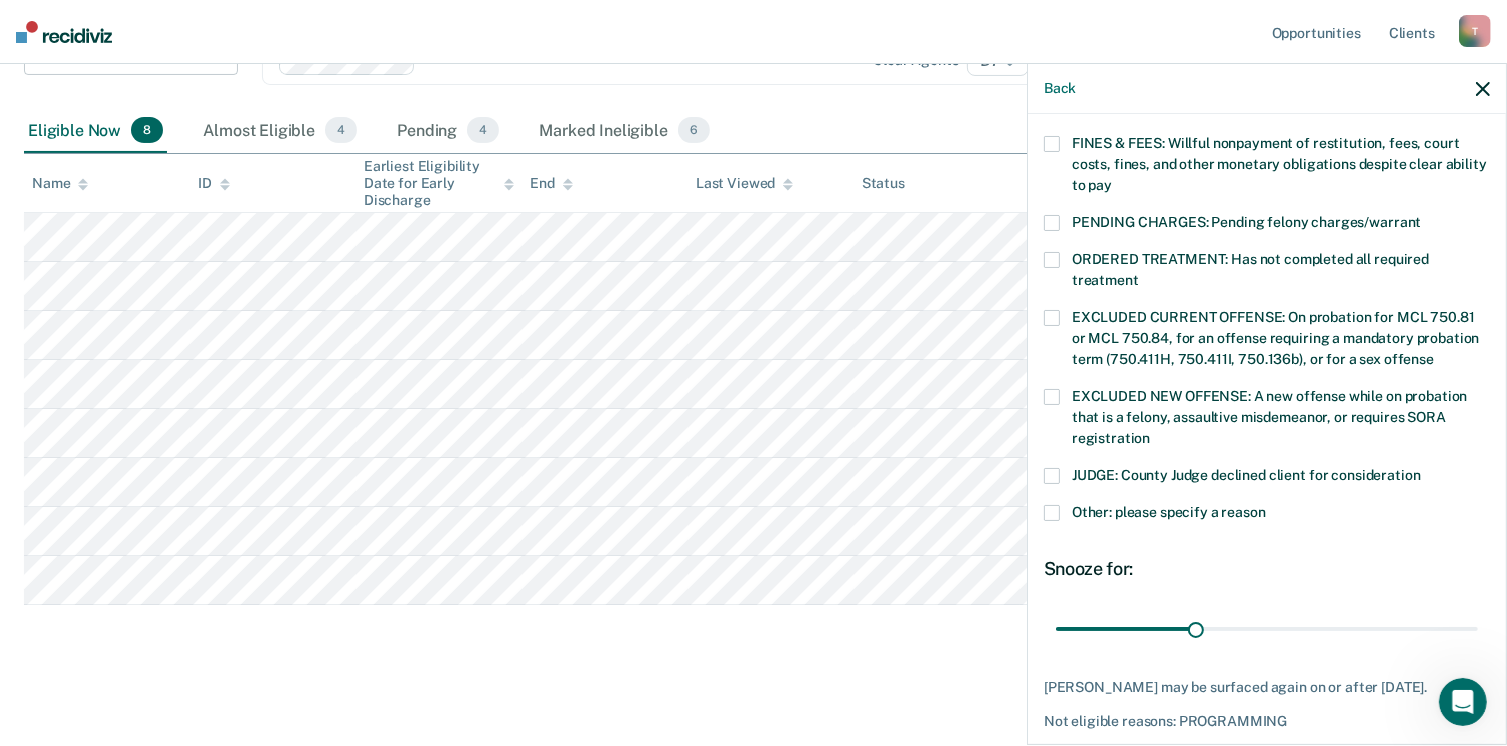 scroll, scrollTop: 630, scrollLeft: 0, axis: vertical 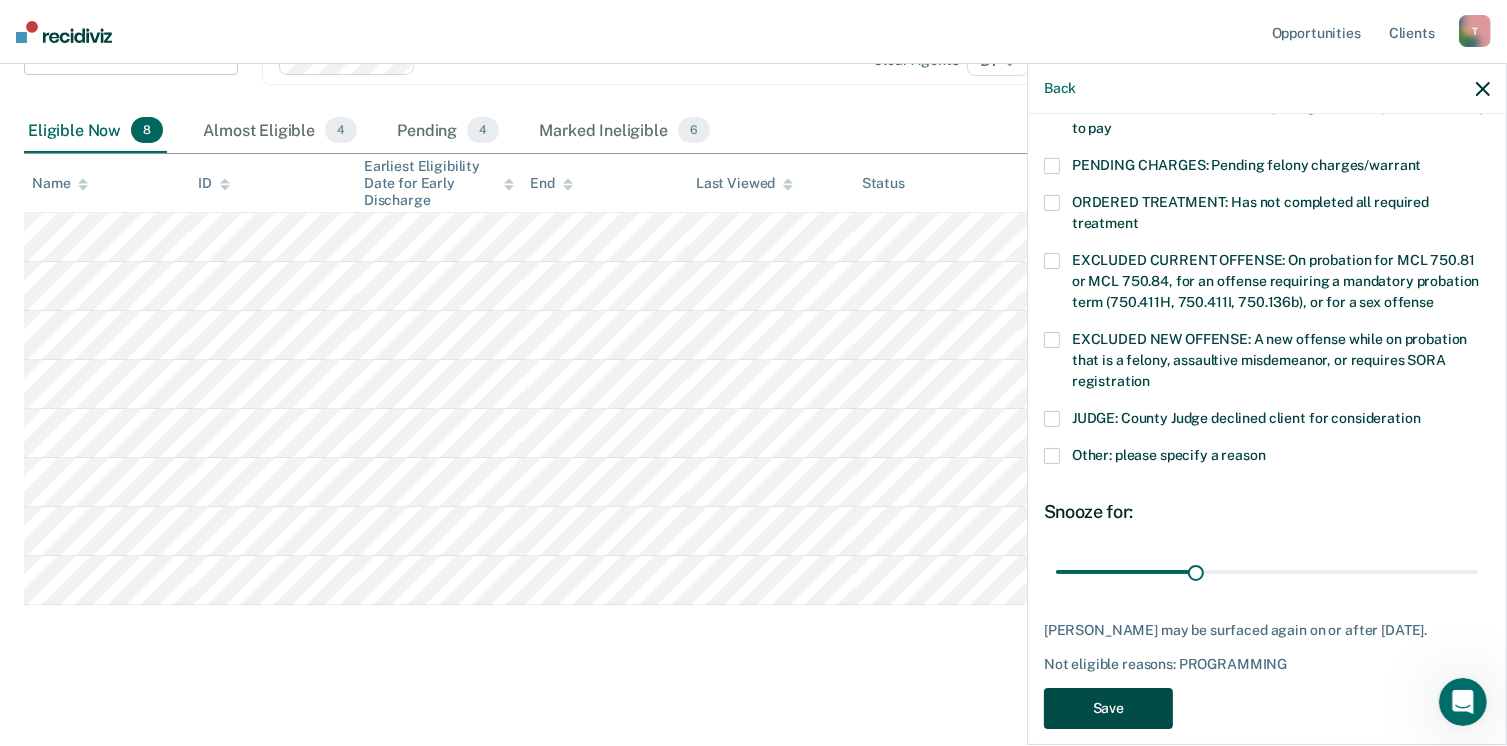 click on "Save" at bounding box center [1108, 708] 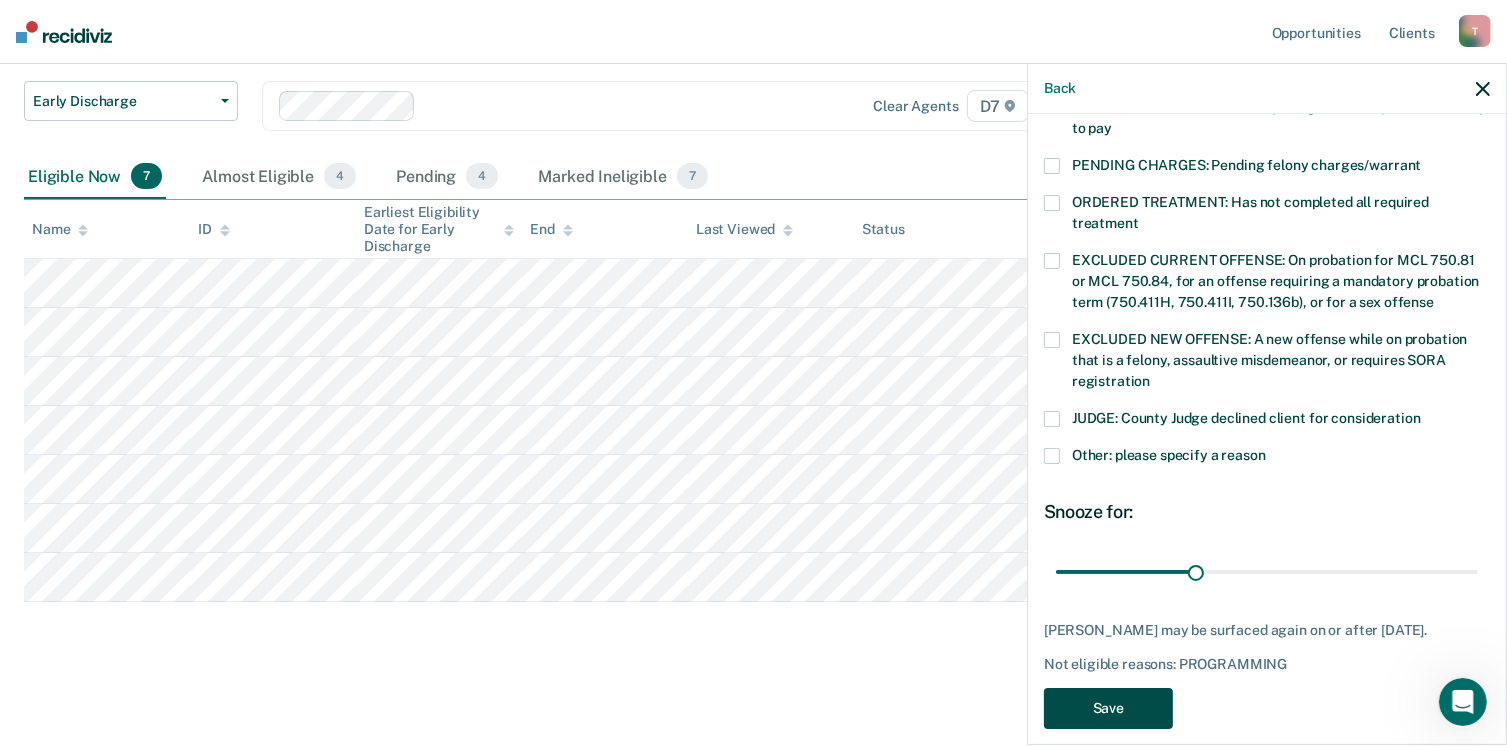 scroll, scrollTop: 204, scrollLeft: 0, axis: vertical 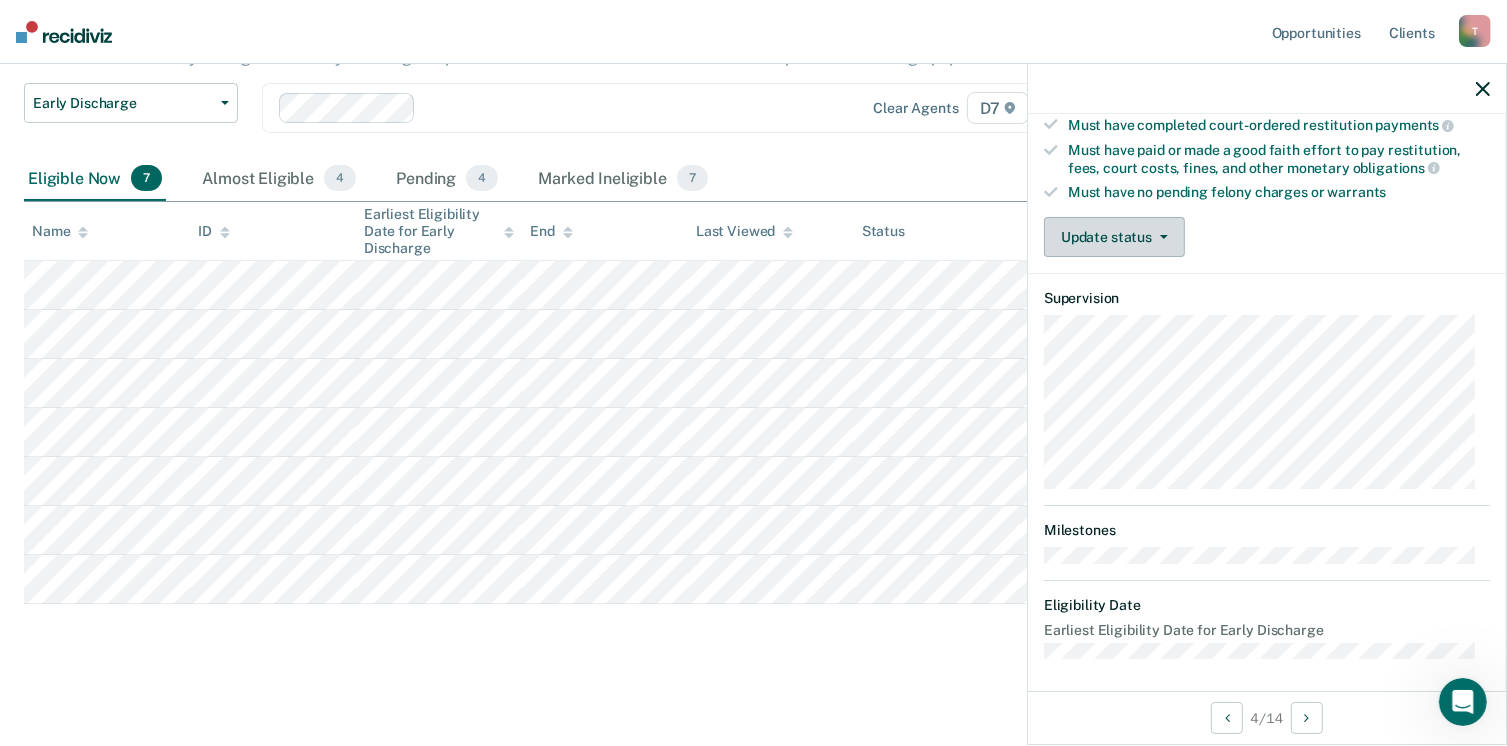 click 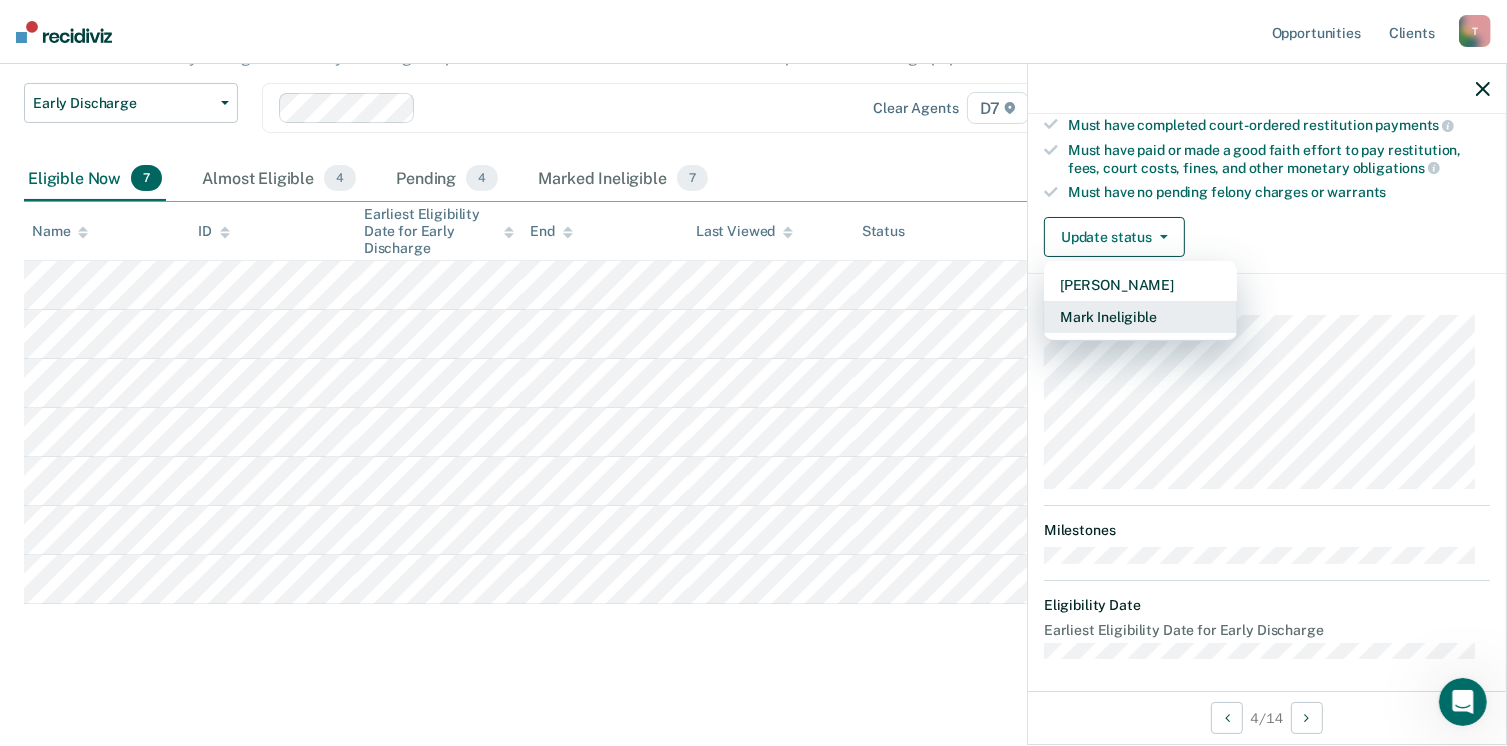 click on "Mark Ineligible" at bounding box center [1140, 317] 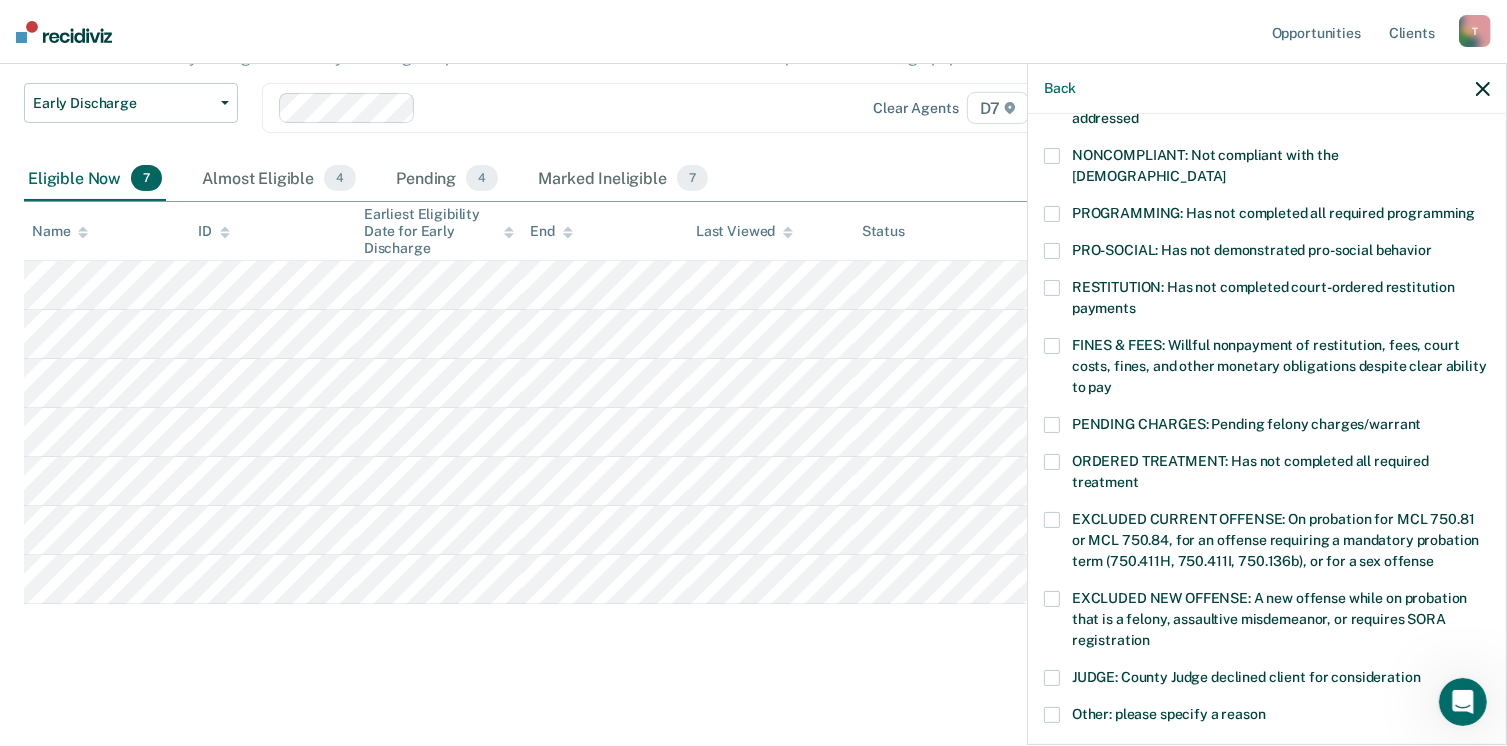 click at bounding box center [1052, 214] 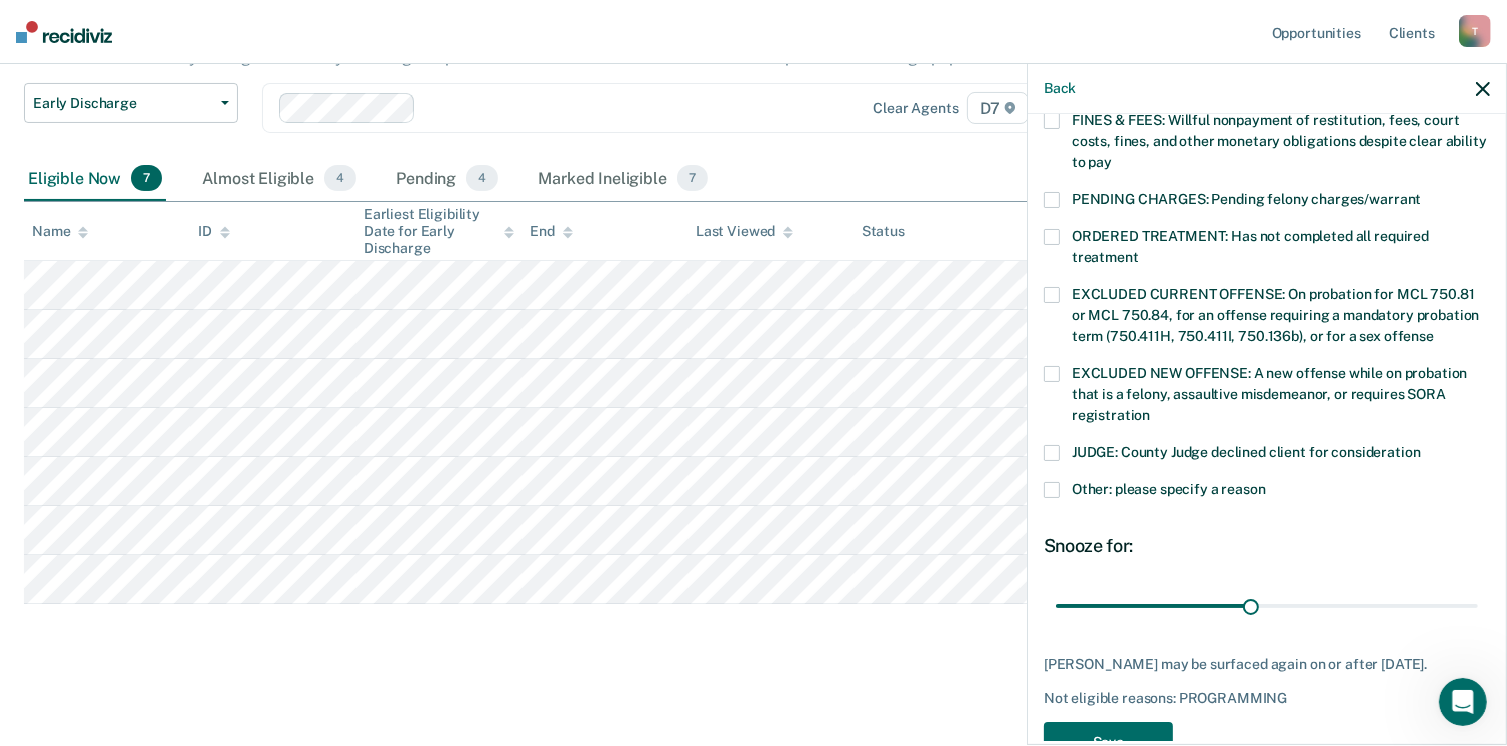 scroll, scrollTop: 630, scrollLeft: 0, axis: vertical 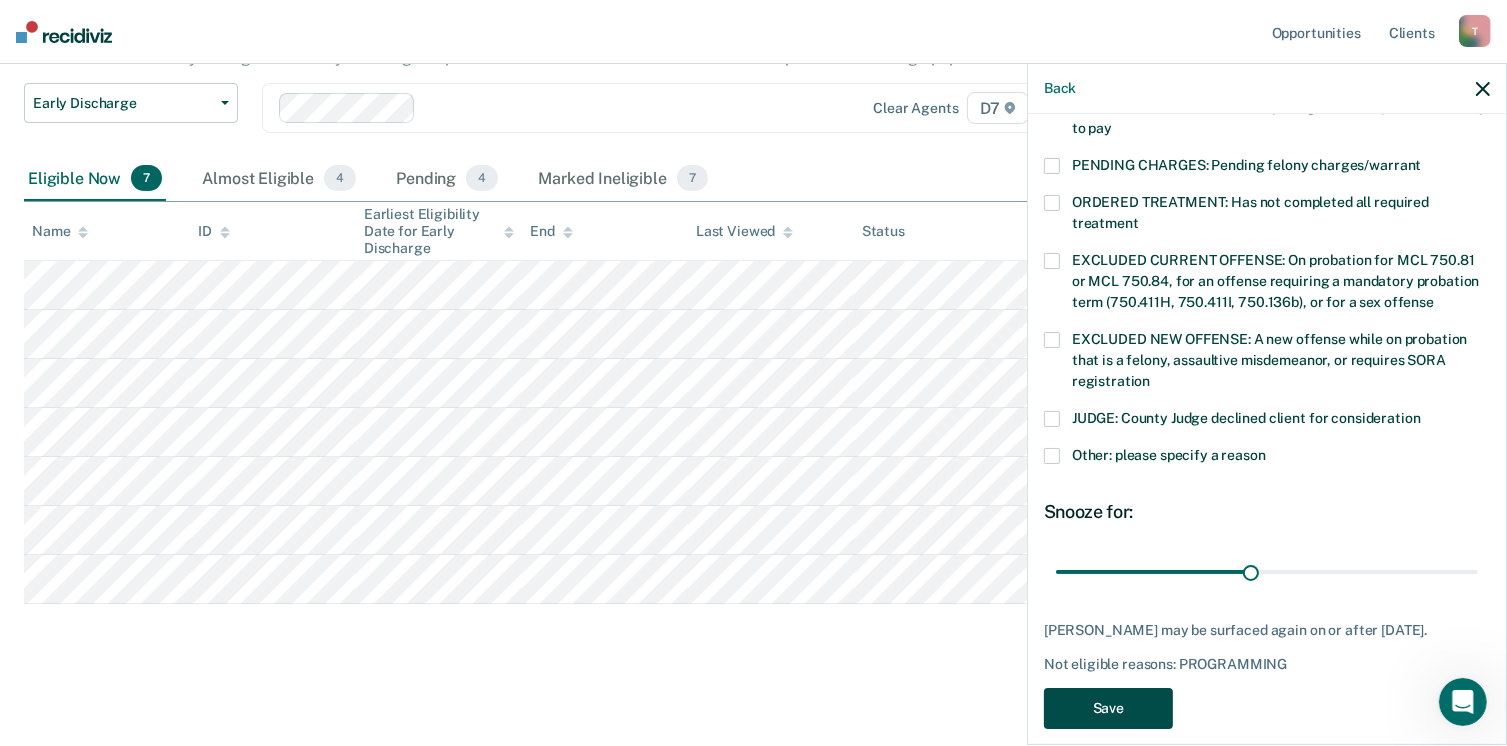 click on "Save" at bounding box center [1108, 708] 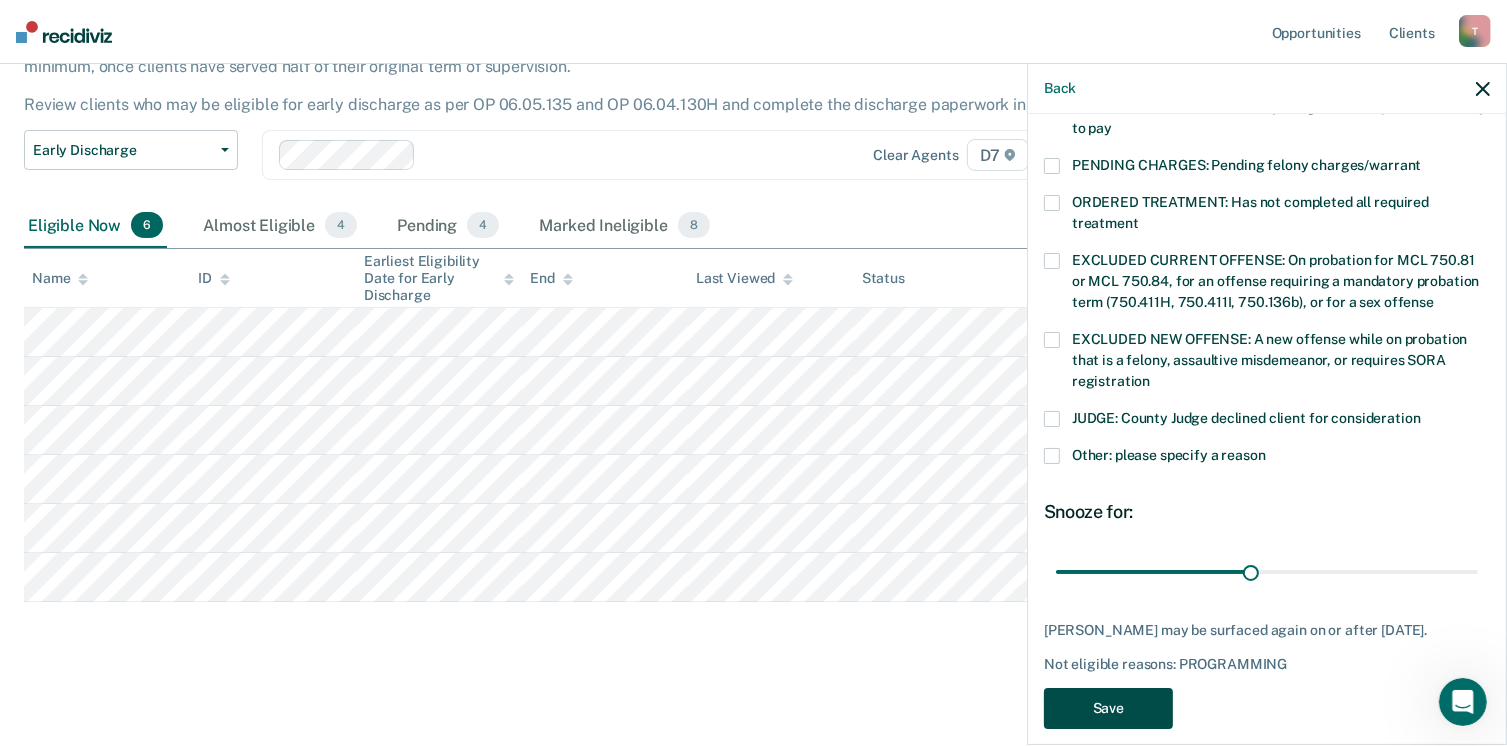 scroll, scrollTop: 155, scrollLeft: 0, axis: vertical 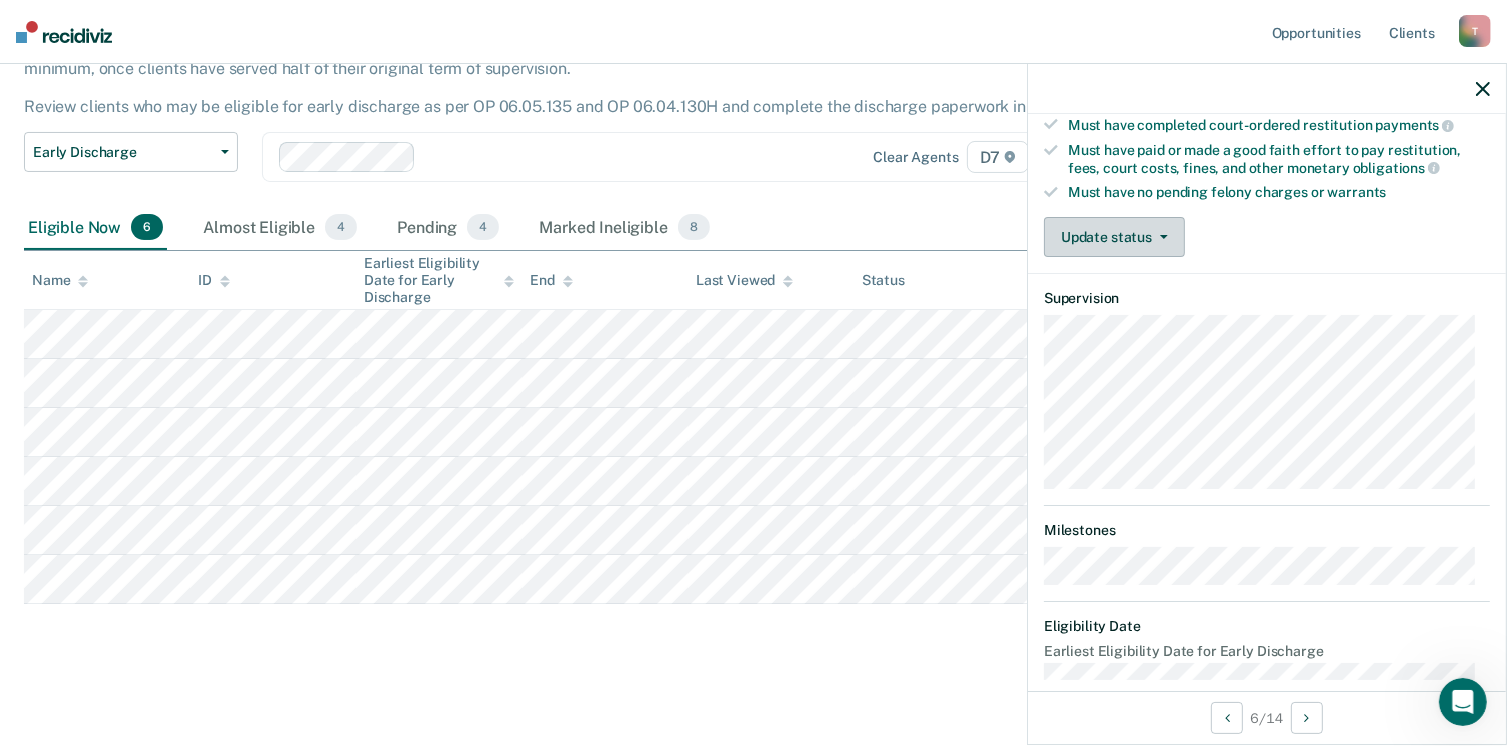 click on "Update status" at bounding box center (1114, 237) 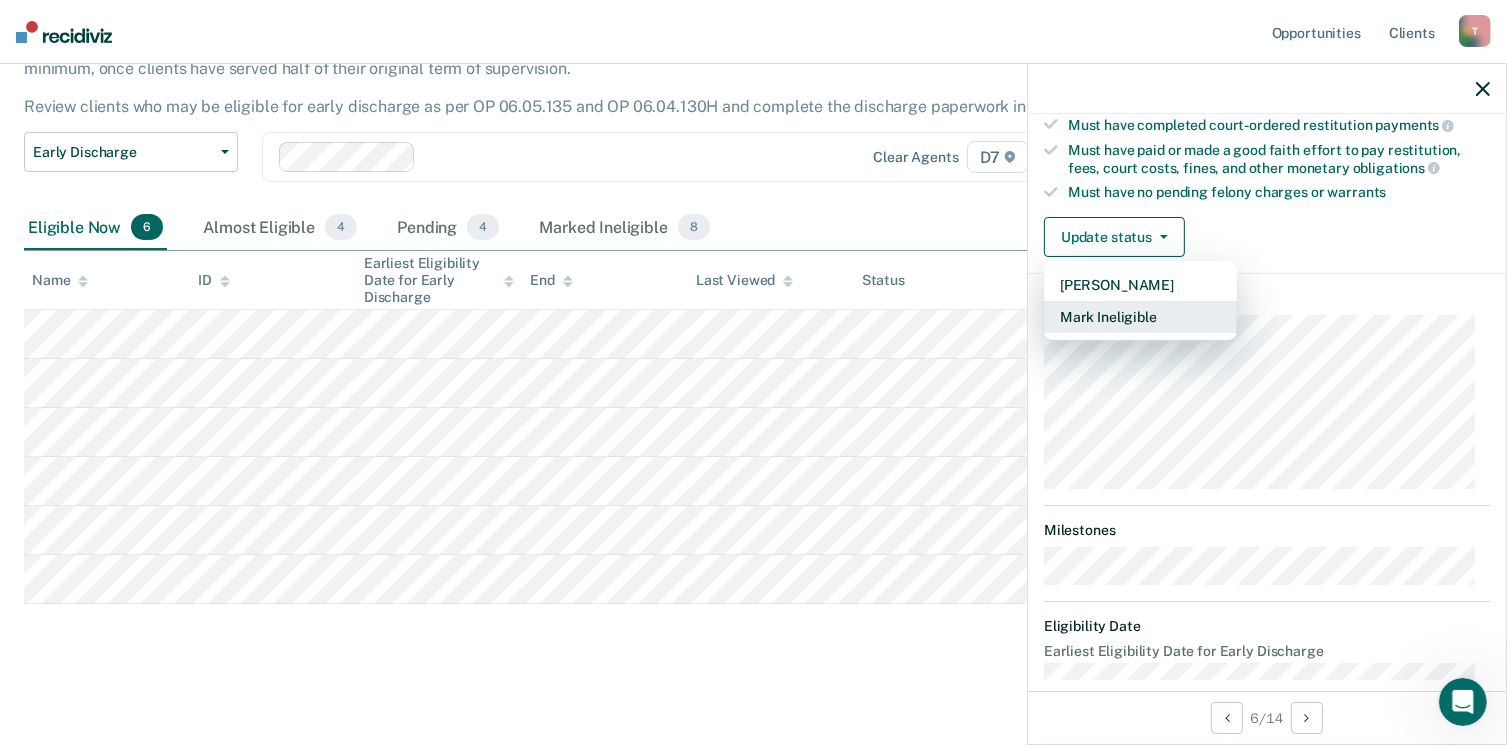 click on "Mark Ineligible" at bounding box center [1140, 317] 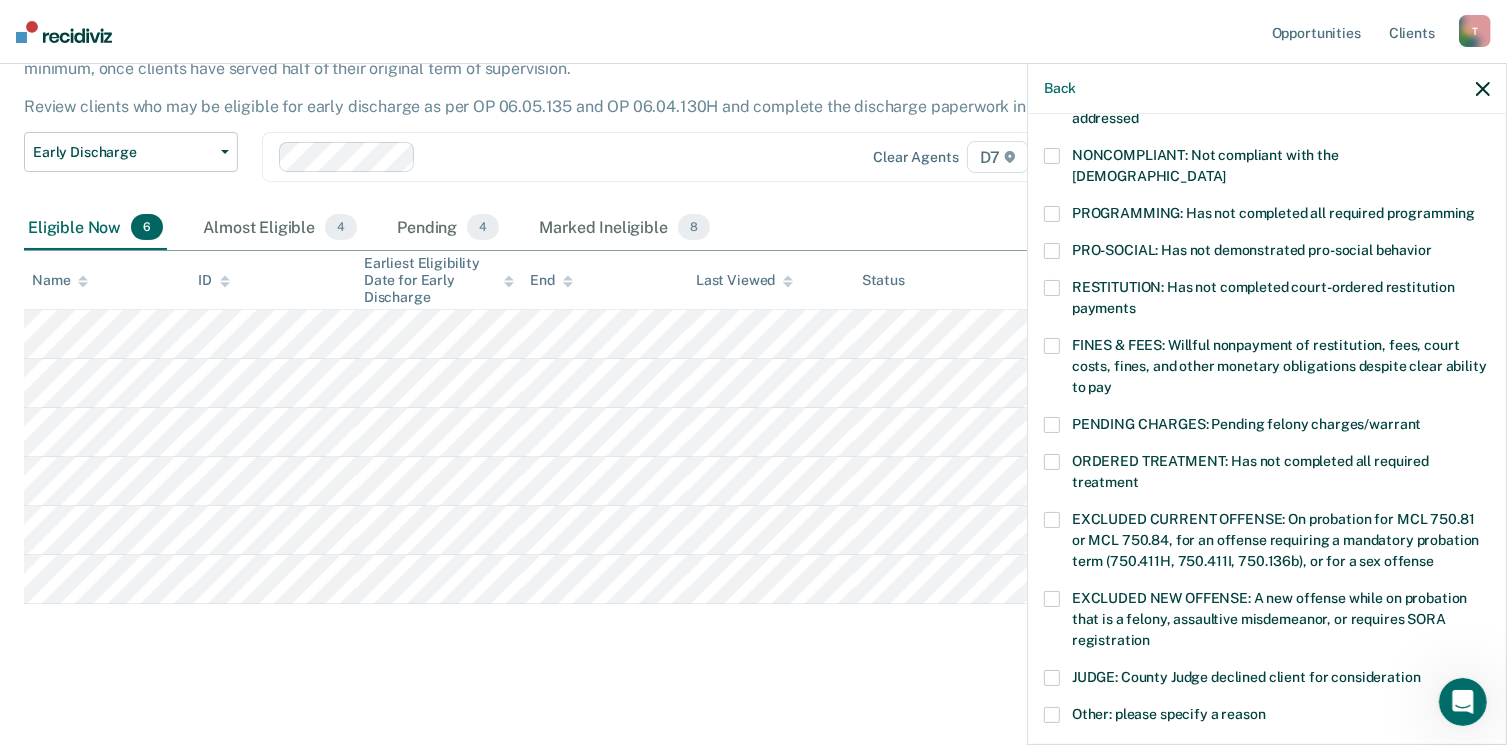click on "PROGRAMMING: Has not completed all required programming" at bounding box center [1267, 216] 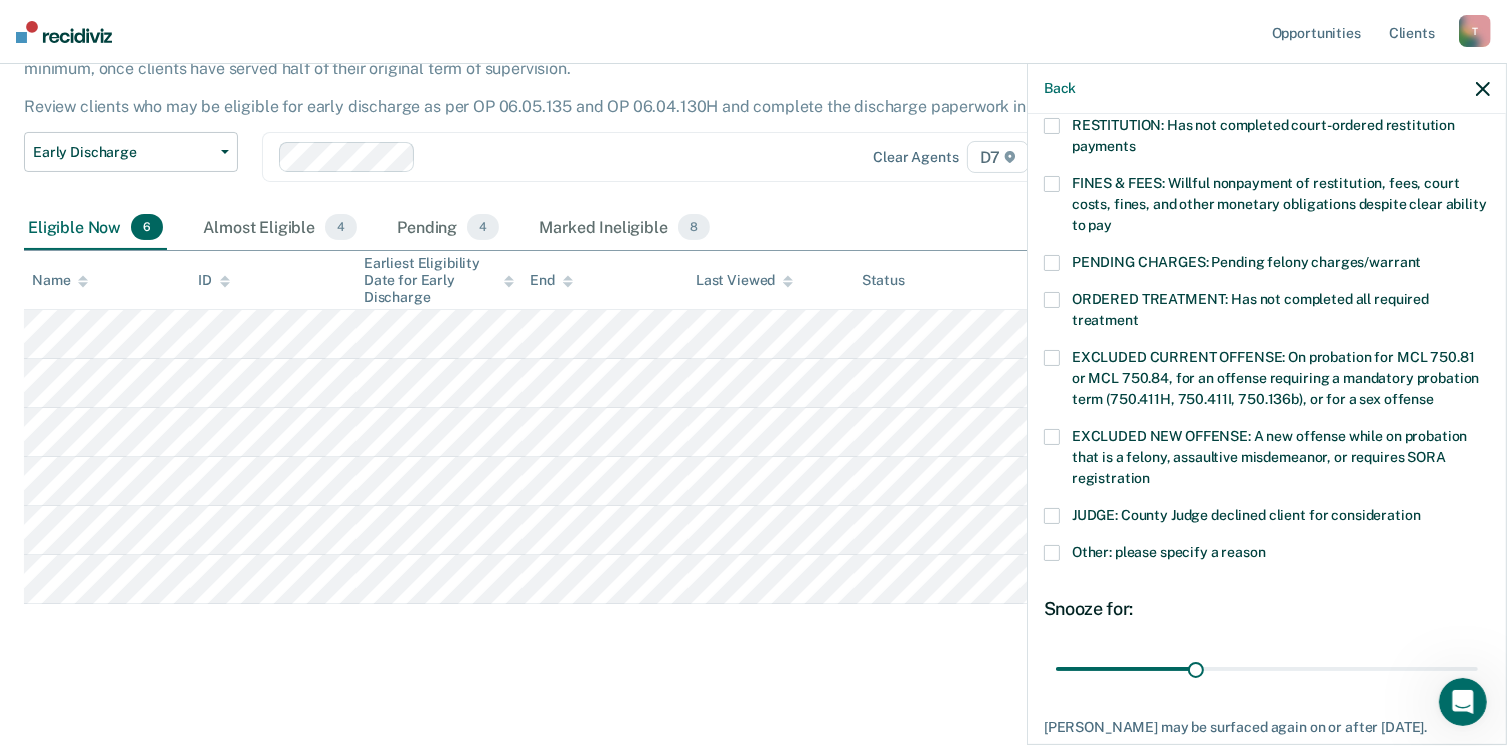 scroll, scrollTop: 647, scrollLeft: 0, axis: vertical 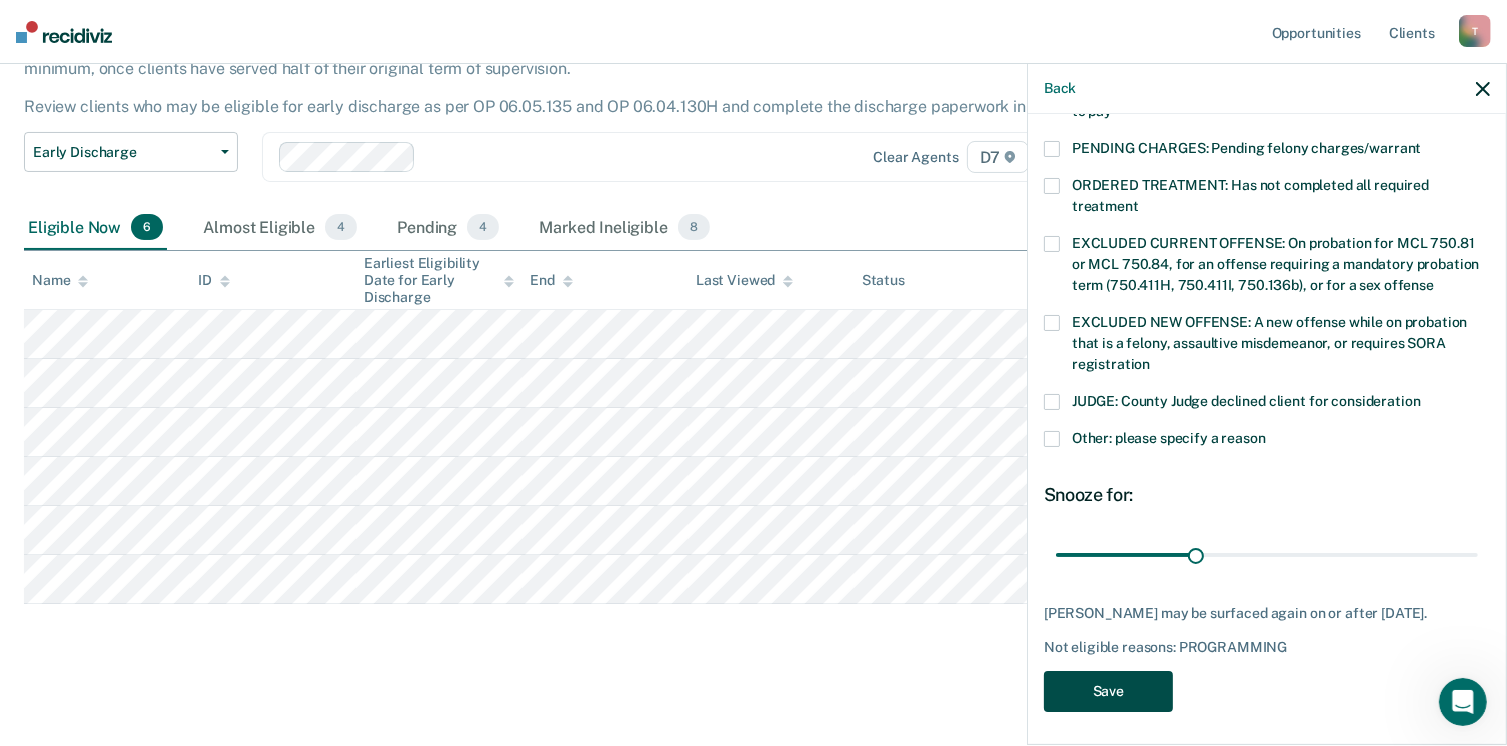 click on "Save" at bounding box center [1108, 691] 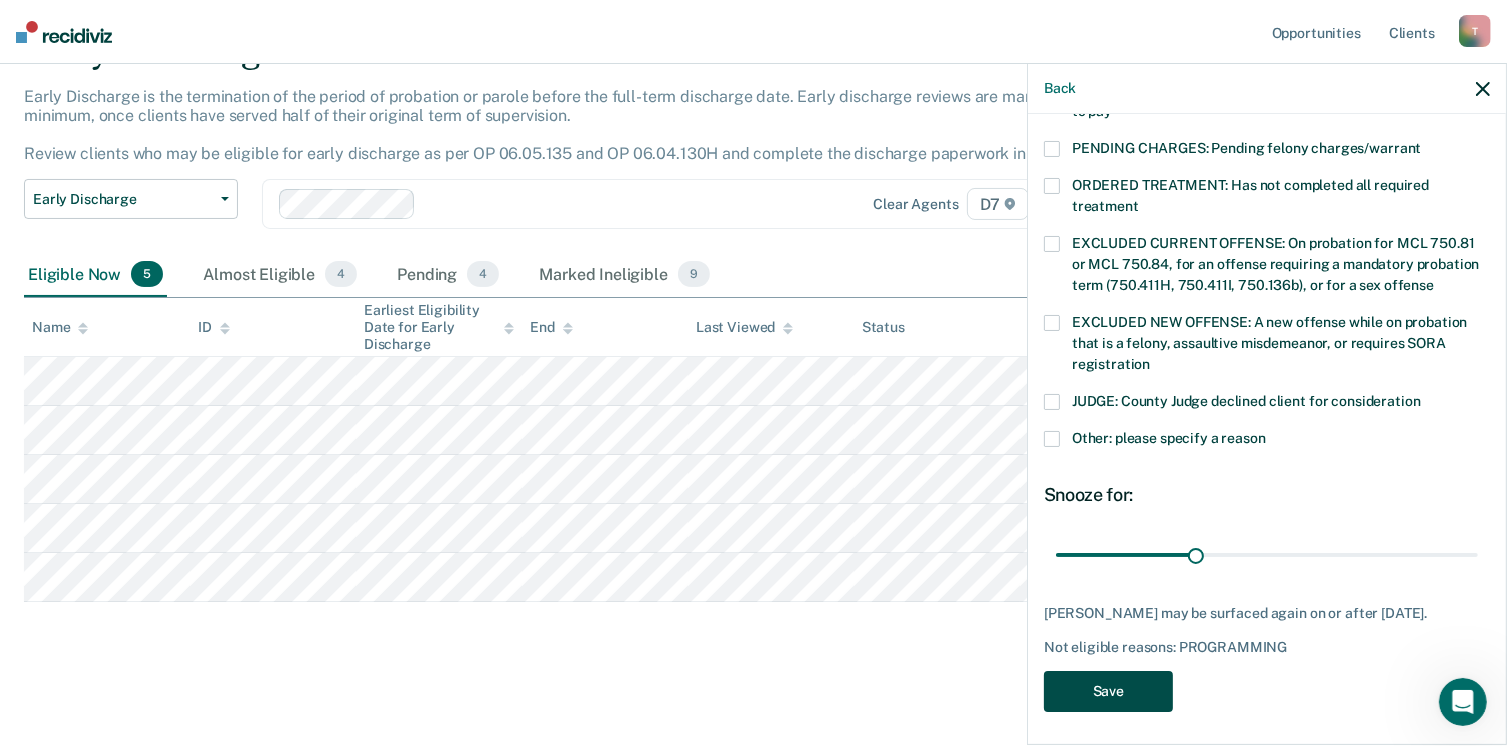 scroll, scrollTop: 105, scrollLeft: 0, axis: vertical 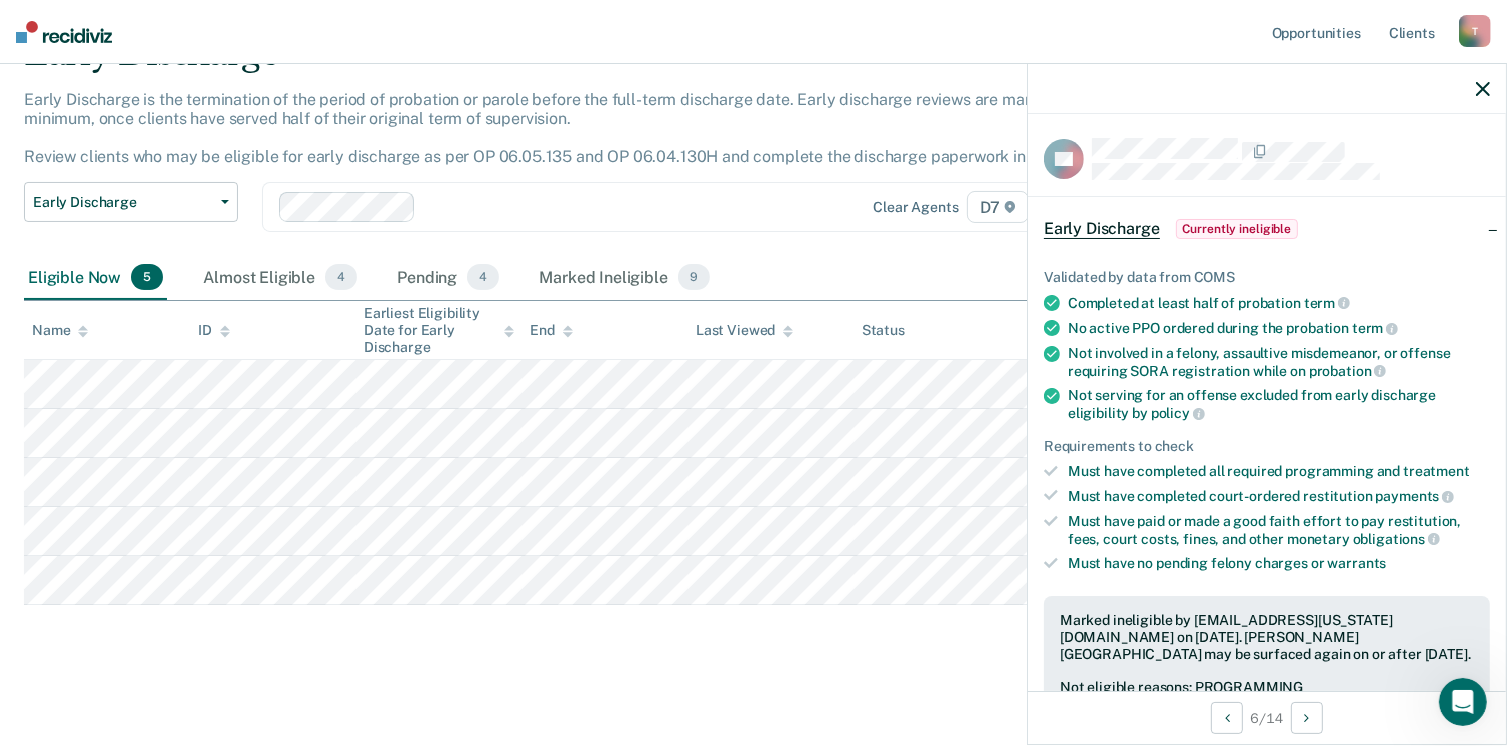 click at bounding box center (1291, 159) 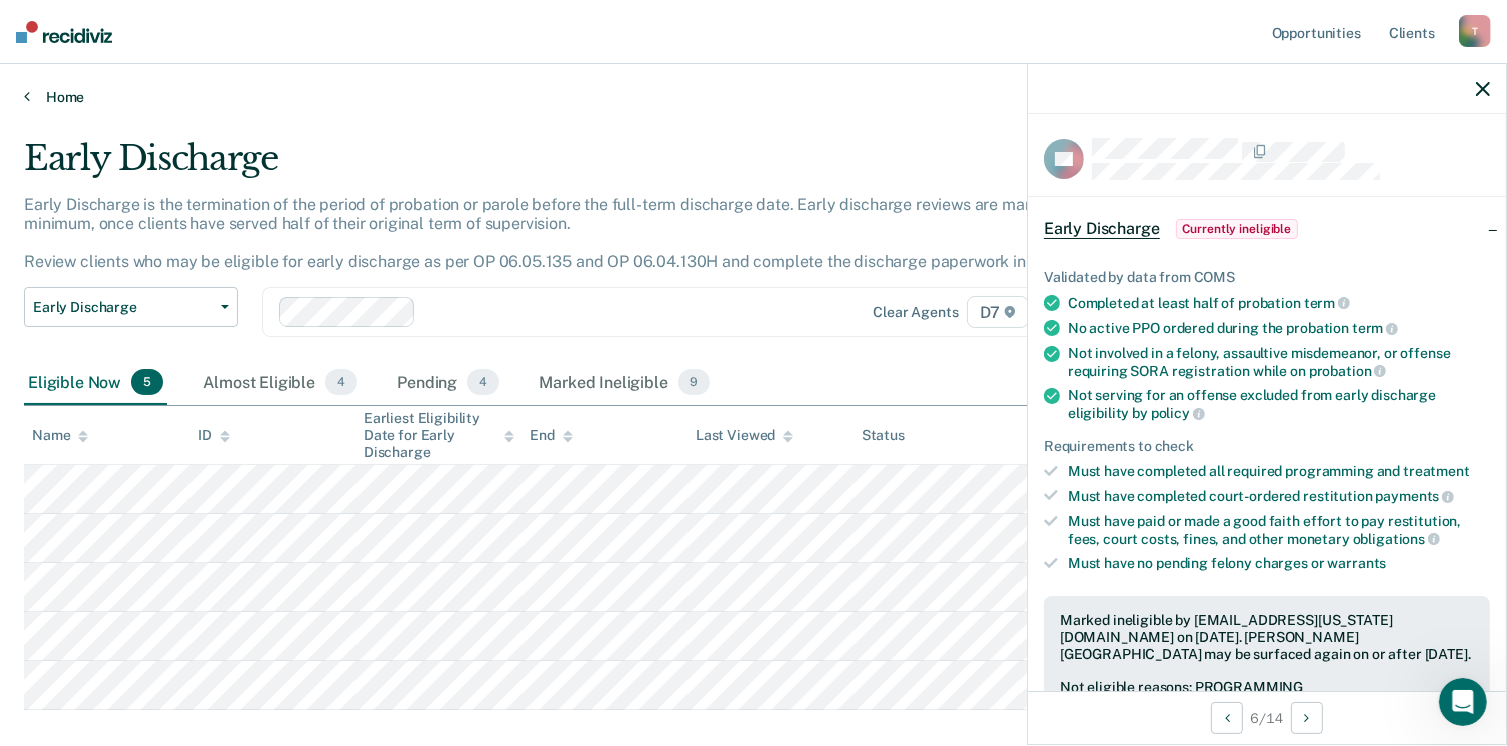 click on "Home" at bounding box center [753, 97] 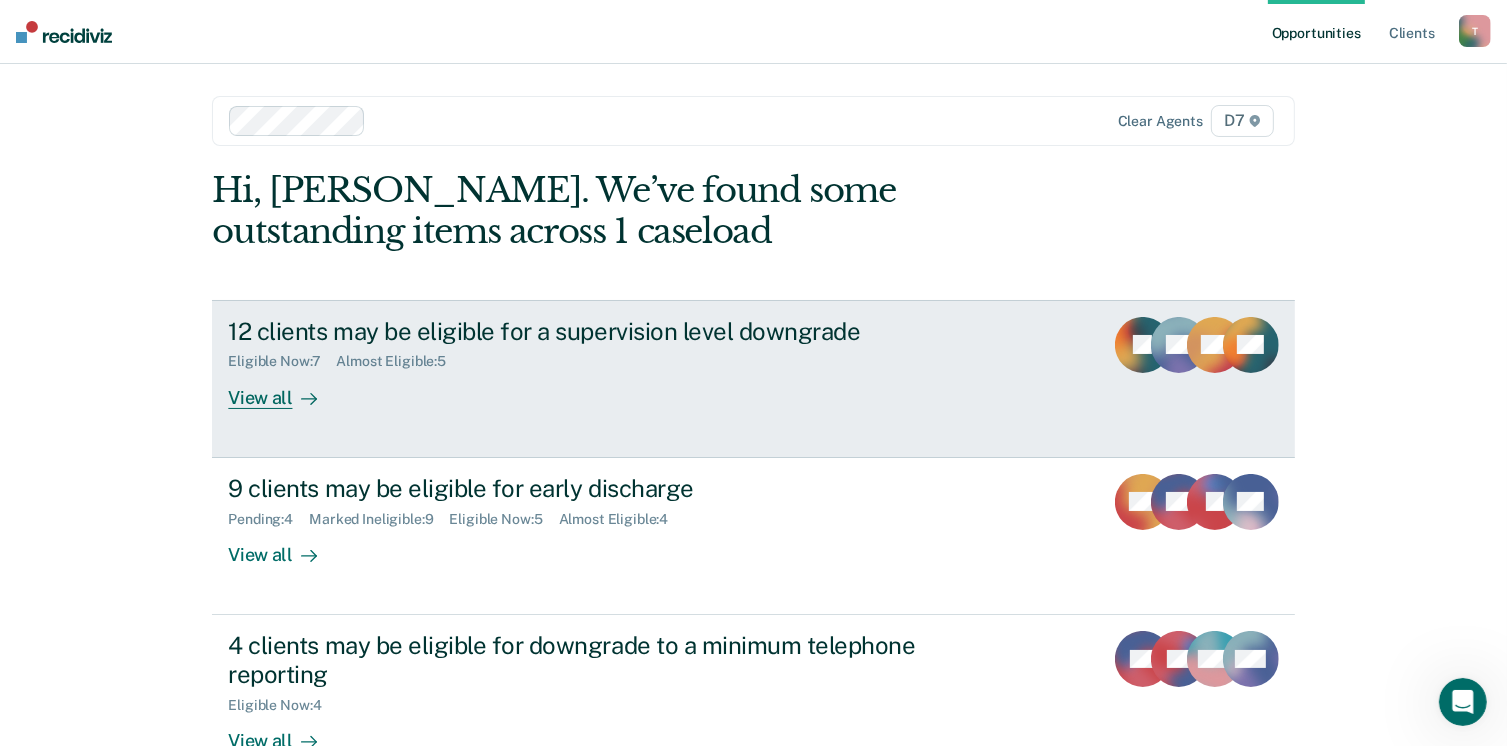 click on "12 clients may be eligible for a supervision level downgrade" at bounding box center (579, 331) 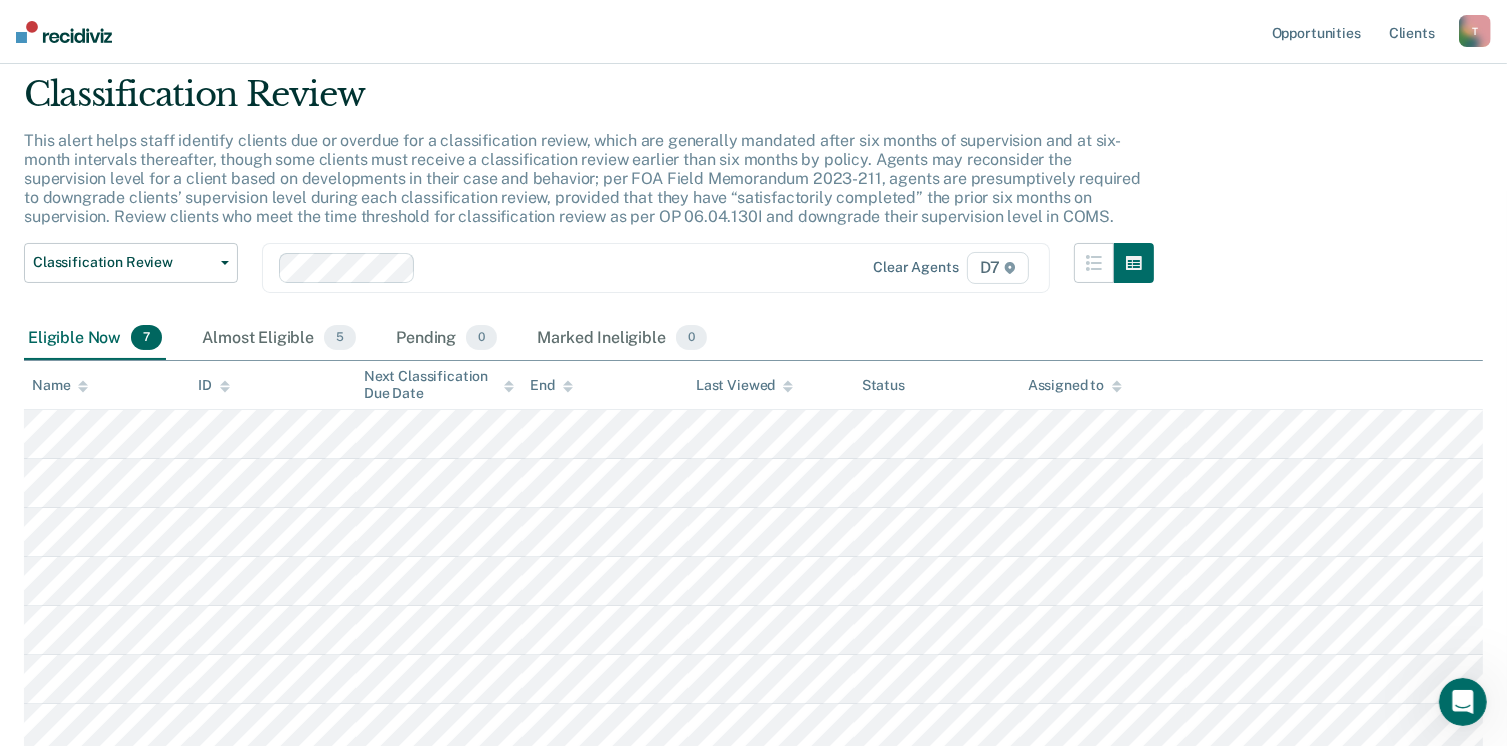 scroll, scrollTop: 13, scrollLeft: 0, axis: vertical 